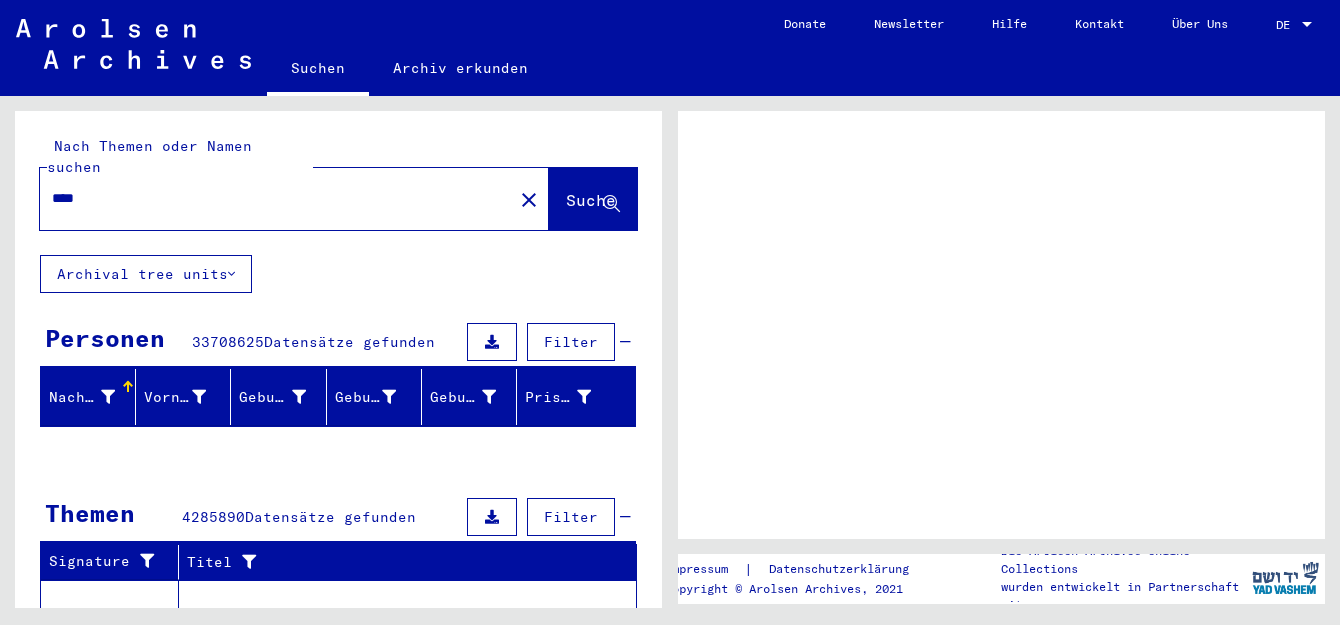 scroll, scrollTop: 0, scrollLeft: 0, axis: both 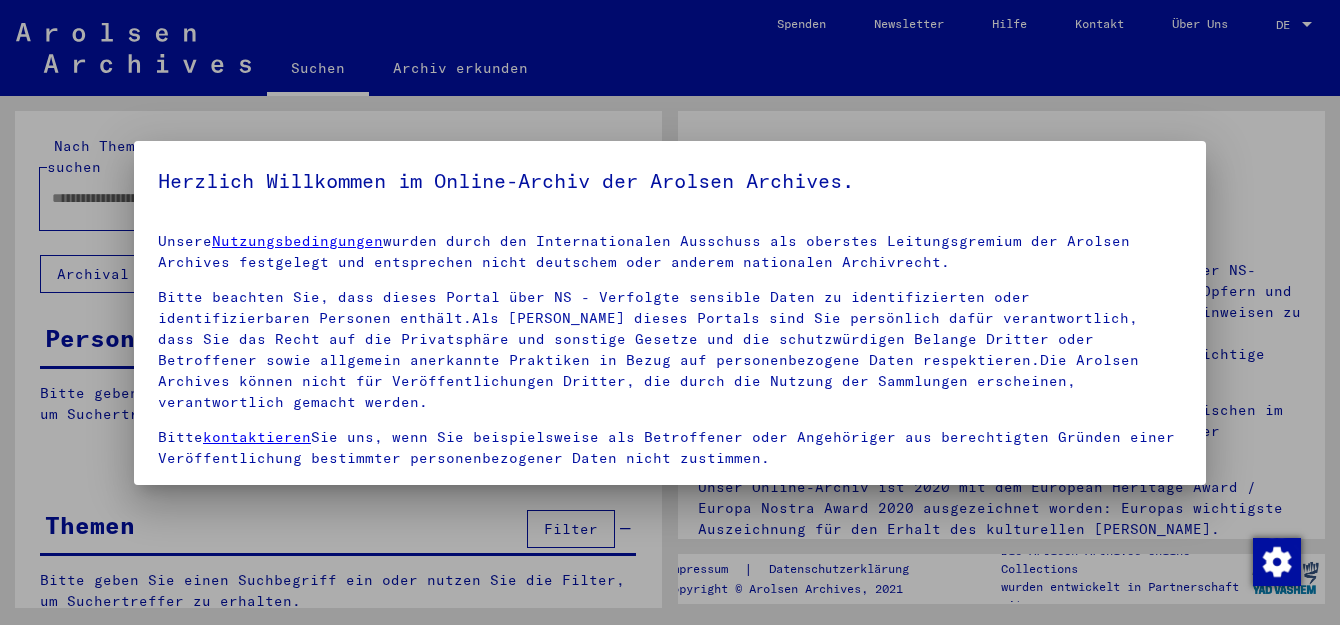 type on "****" 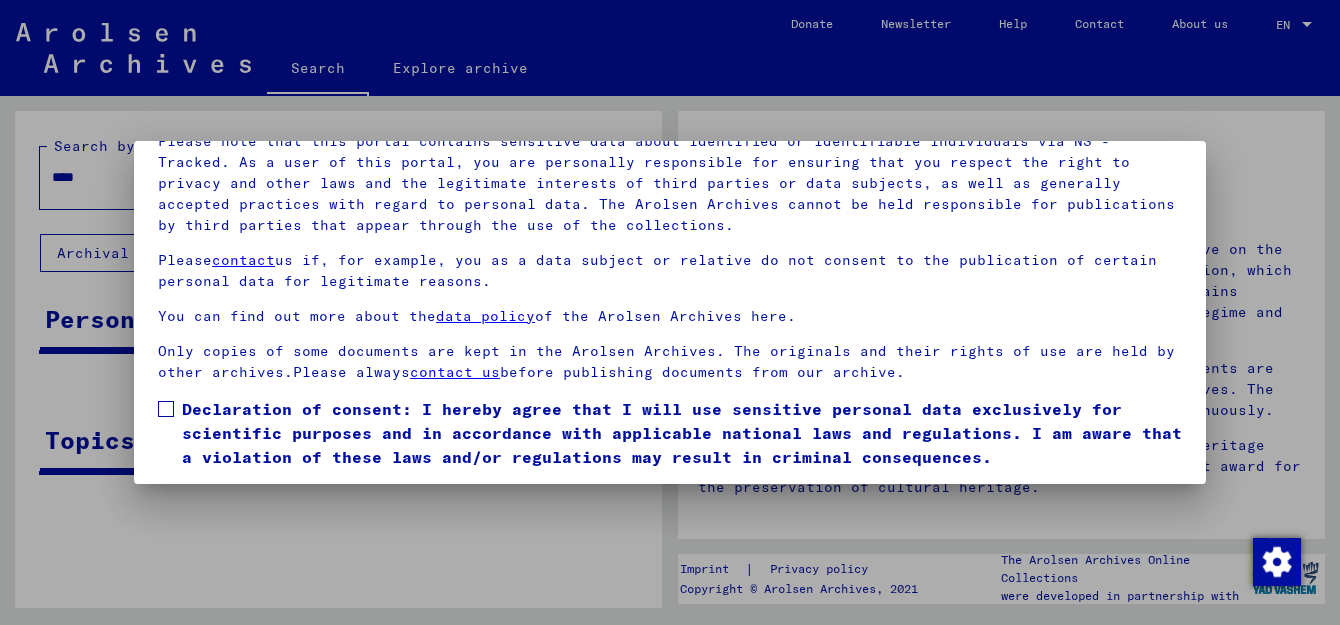 scroll, scrollTop: 162, scrollLeft: 0, axis: vertical 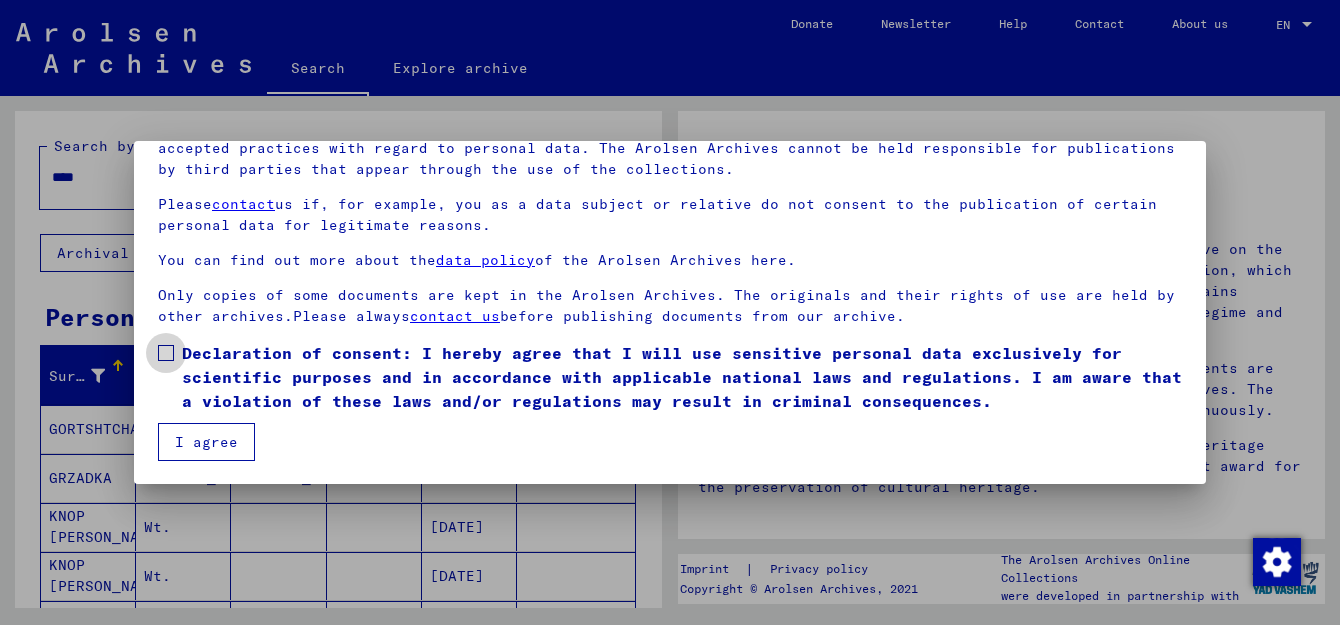 click at bounding box center (166, 353) 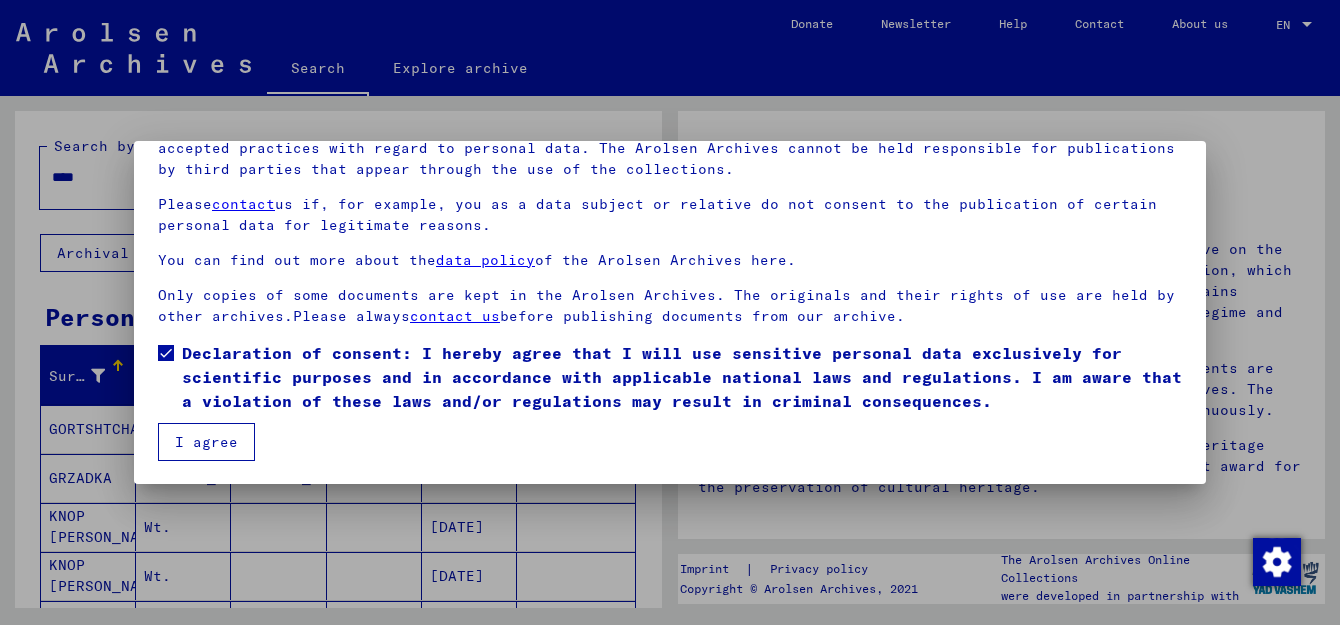 click on "I agree" at bounding box center [206, 442] 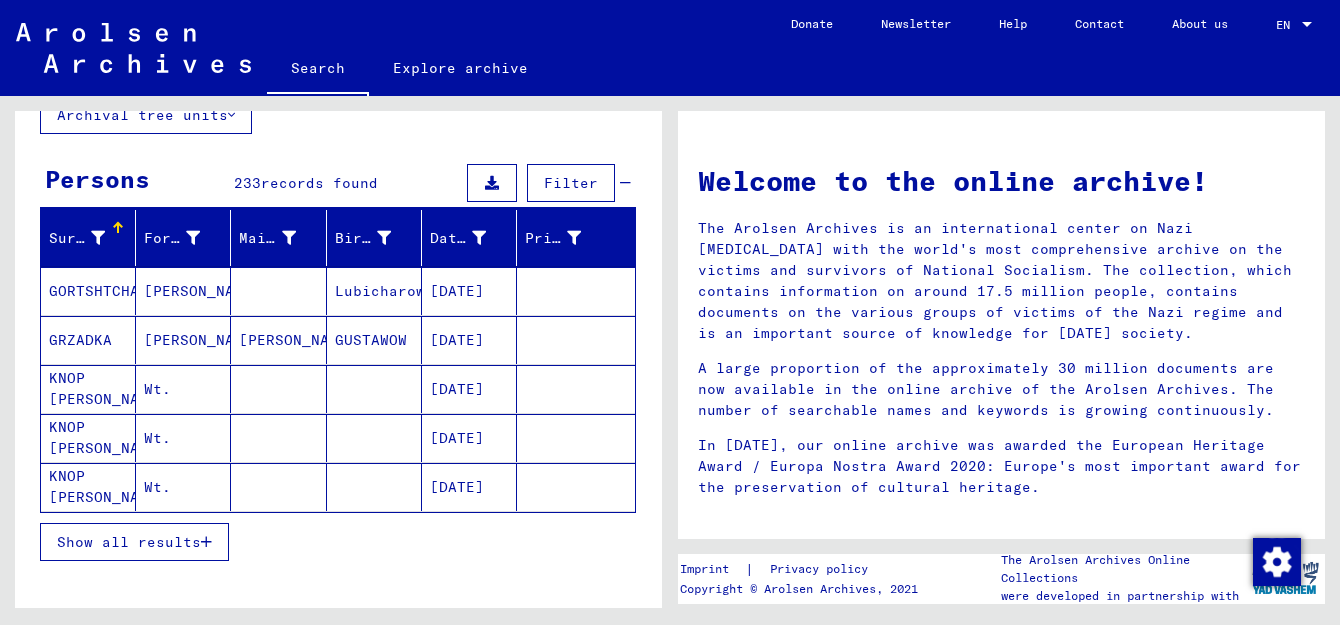 scroll, scrollTop: 144, scrollLeft: 0, axis: vertical 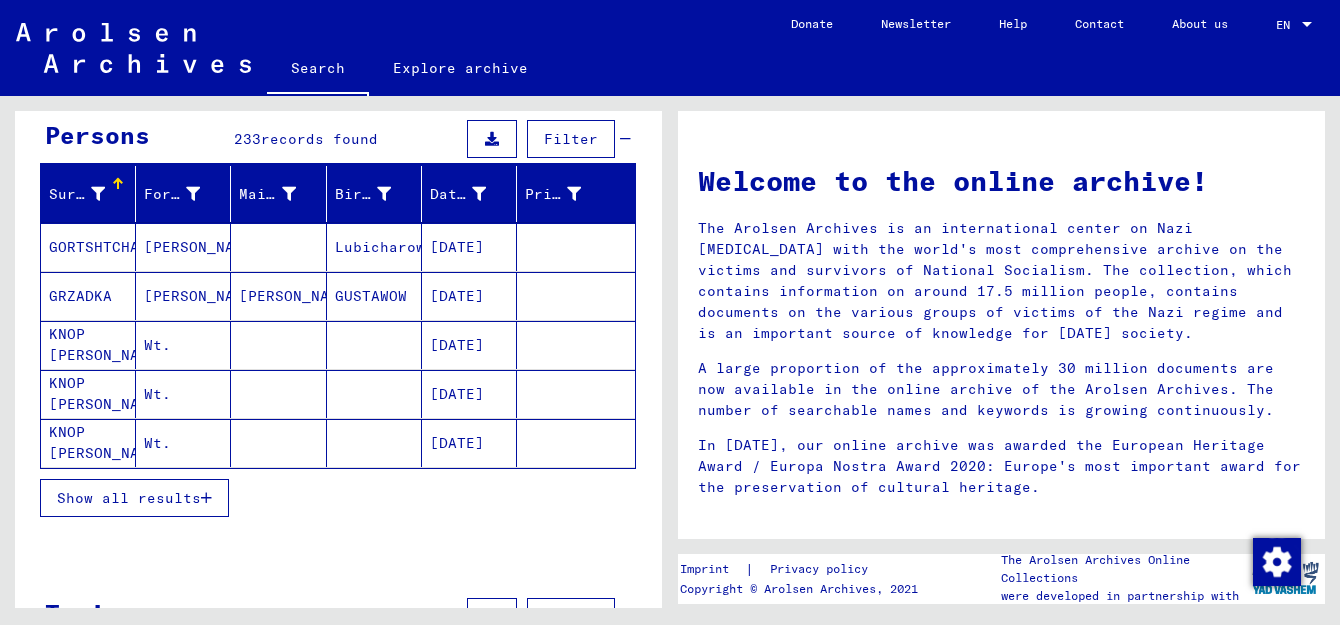 click at bounding box center [206, 498] 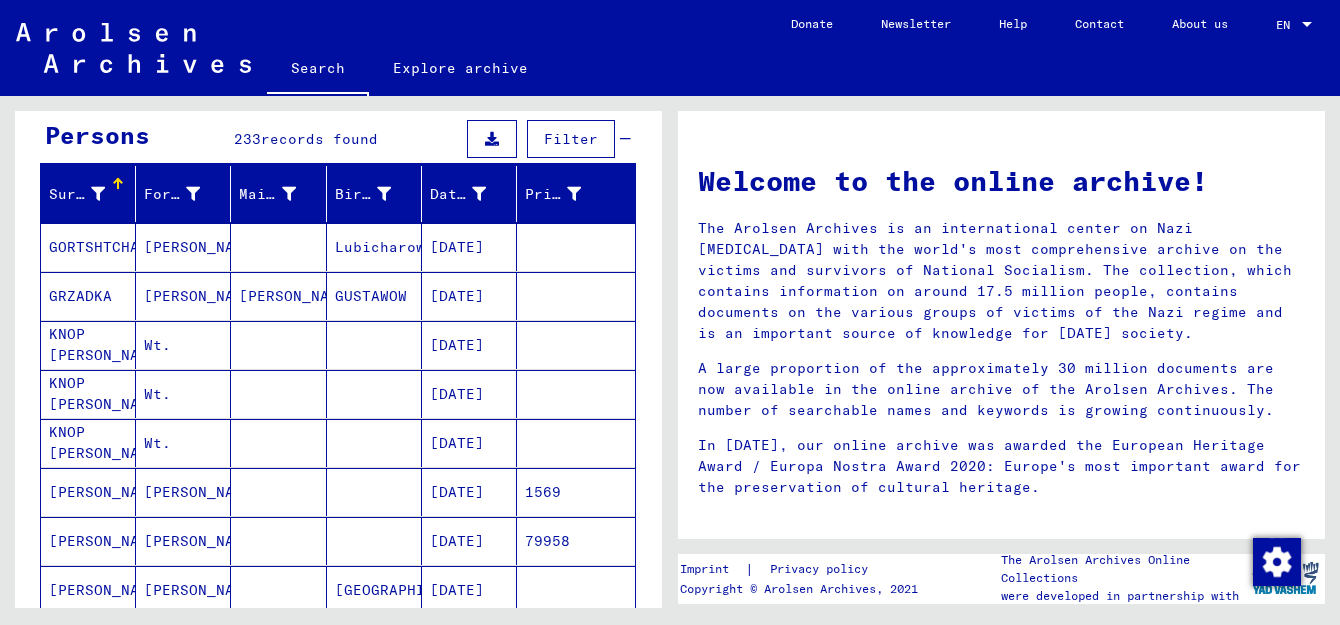 click on "[PERSON_NAME]" at bounding box center (183, 590) 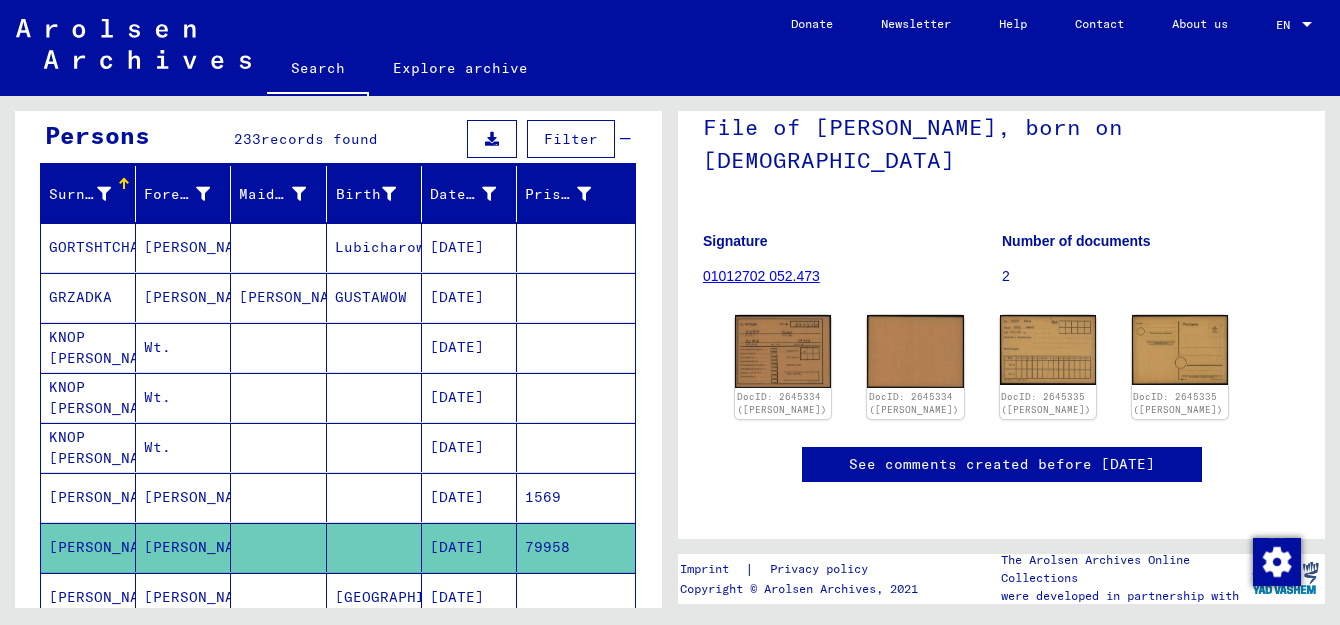 scroll, scrollTop: 148, scrollLeft: 0, axis: vertical 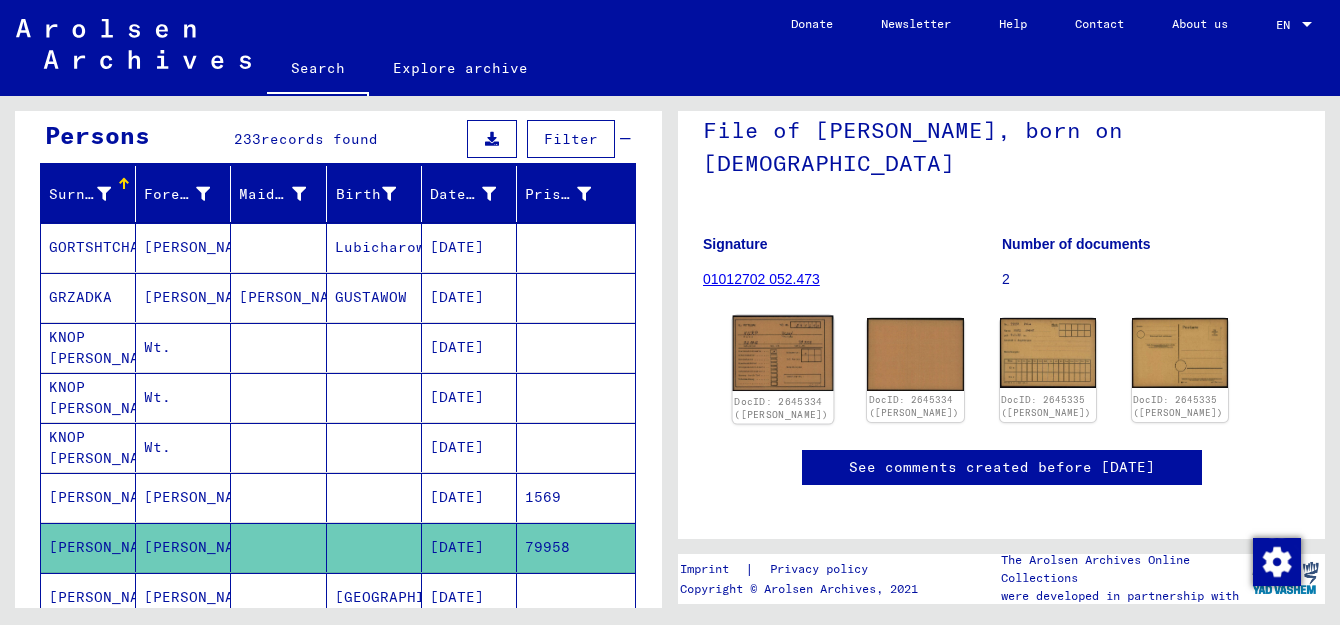 click 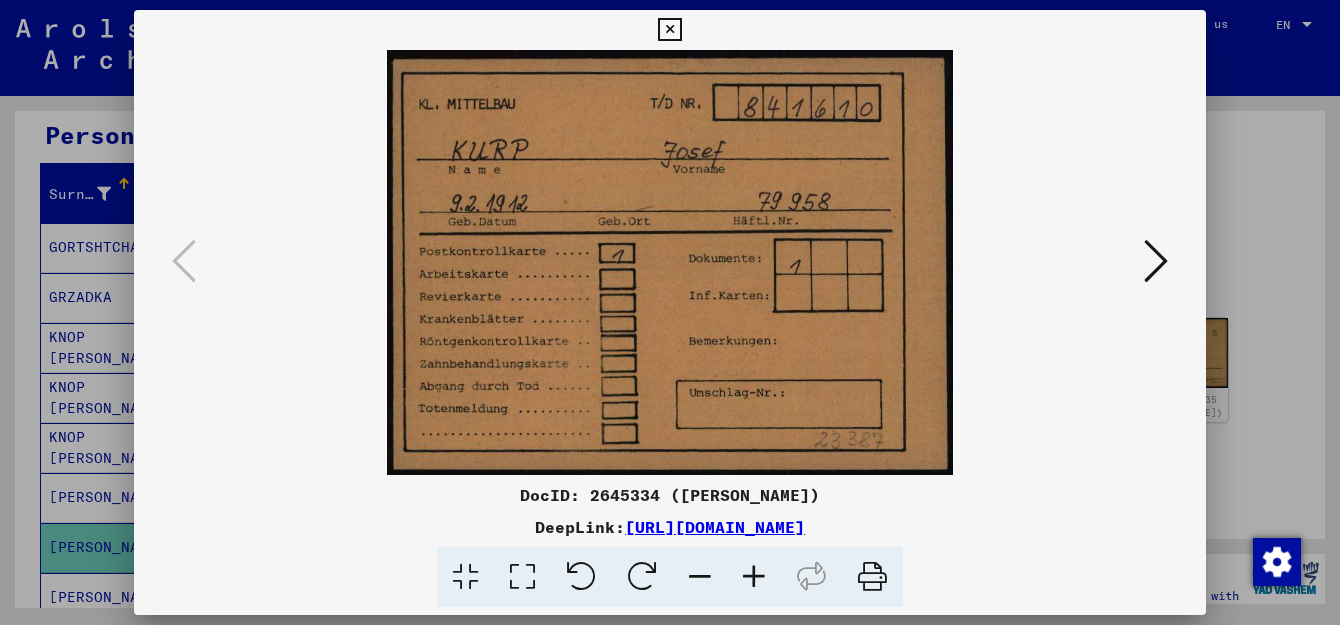 click at bounding box center (1156, 261) 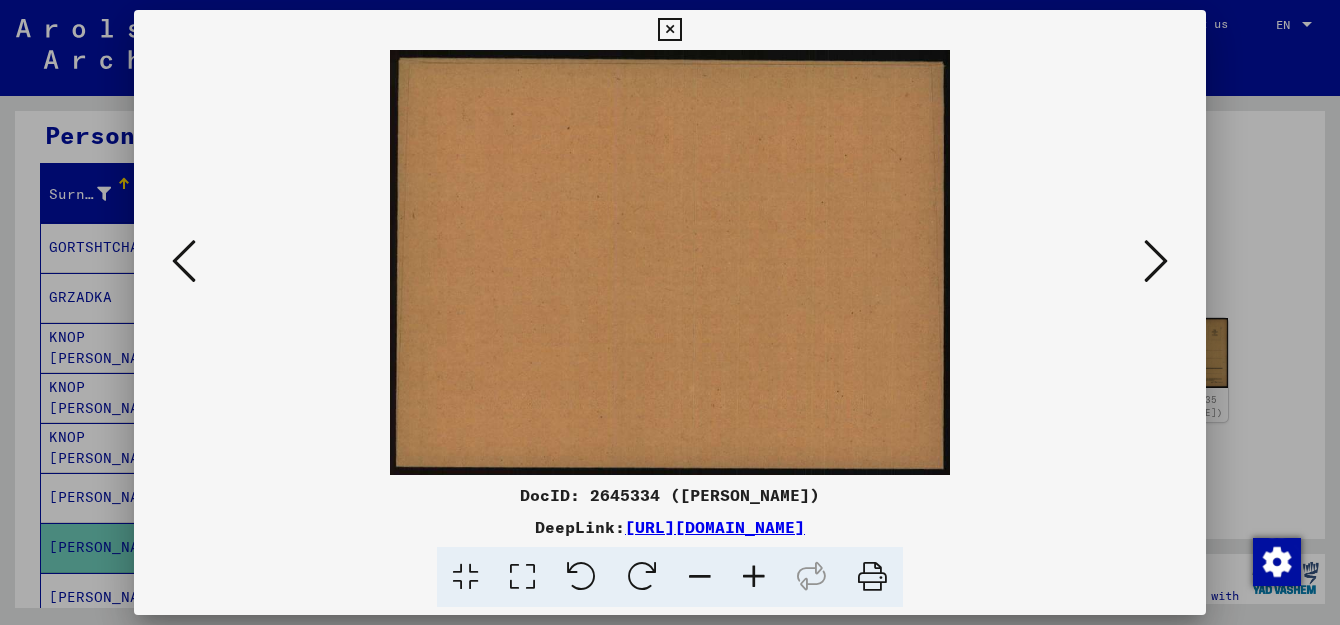 click at bounding box center (1156, 261) 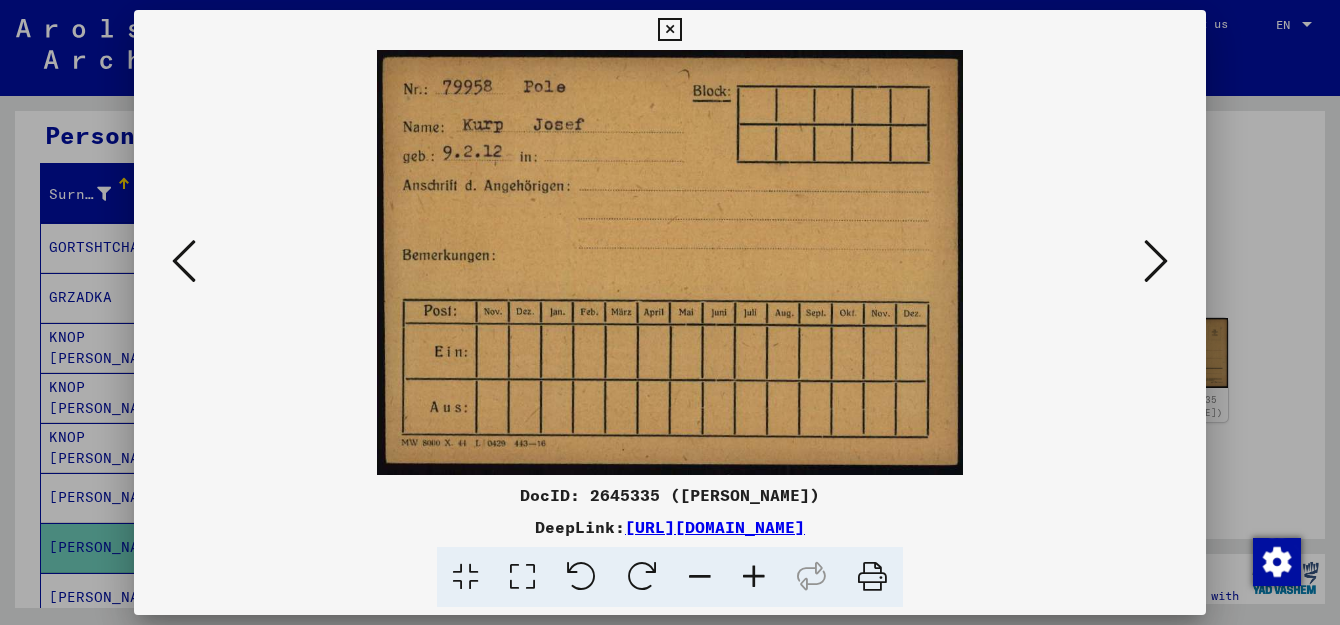 click at bounding box center (1156, 261) 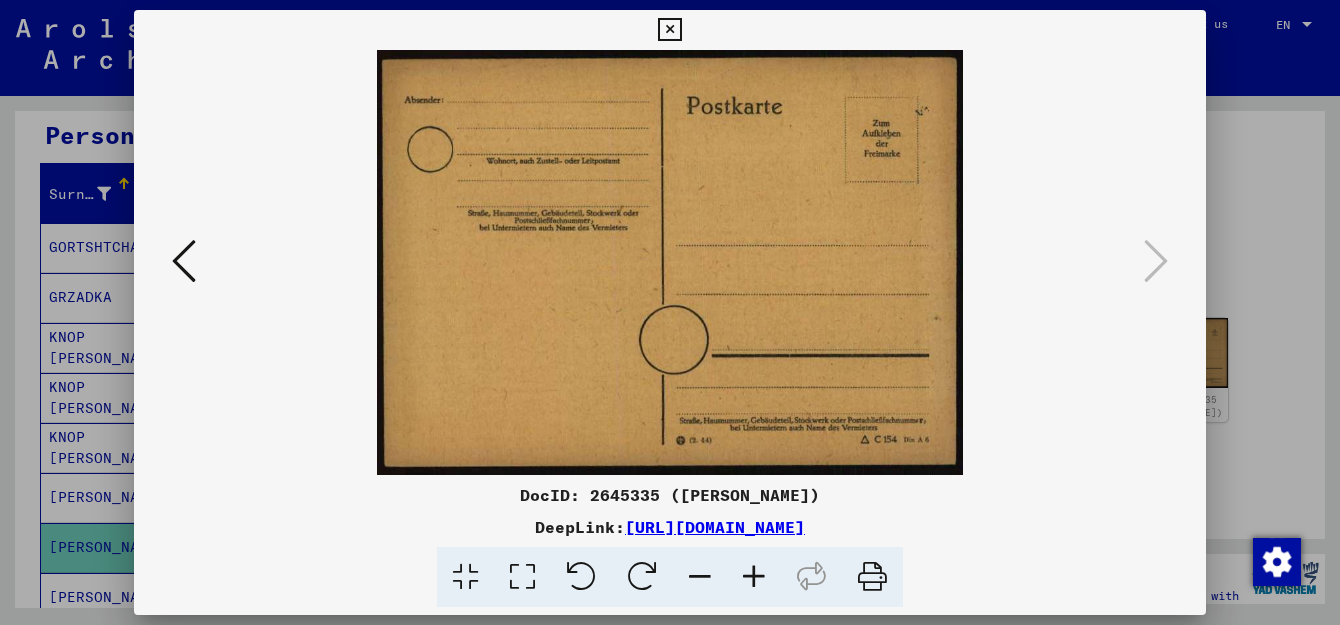 click at bounding box center (669, 30) 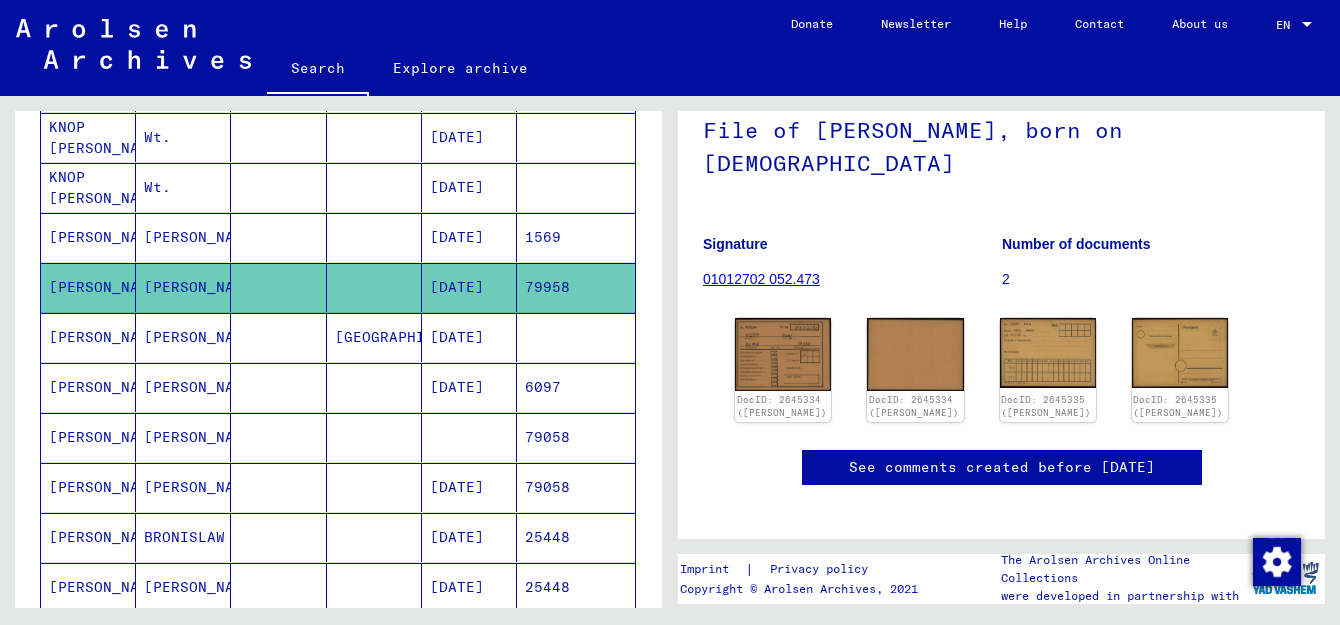 scroll, scrollTop: 434, scrollLeft: 0, axis: vertical 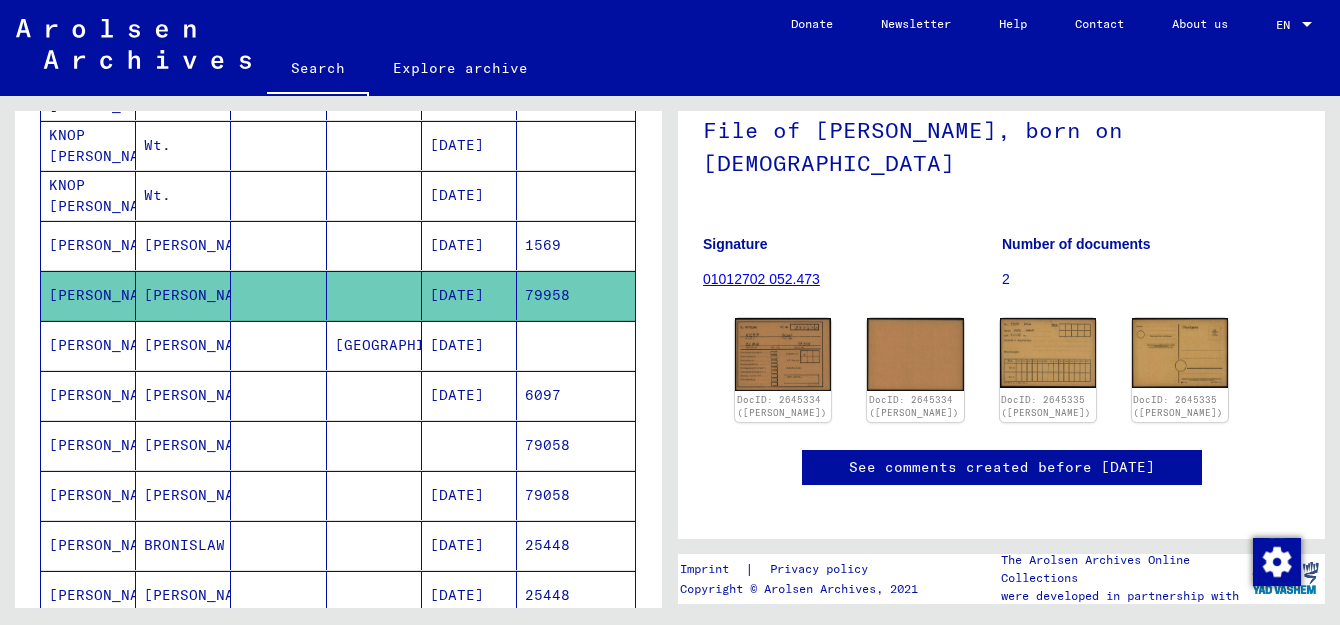 click on "[DATE]" at bounding box center (469, 395) 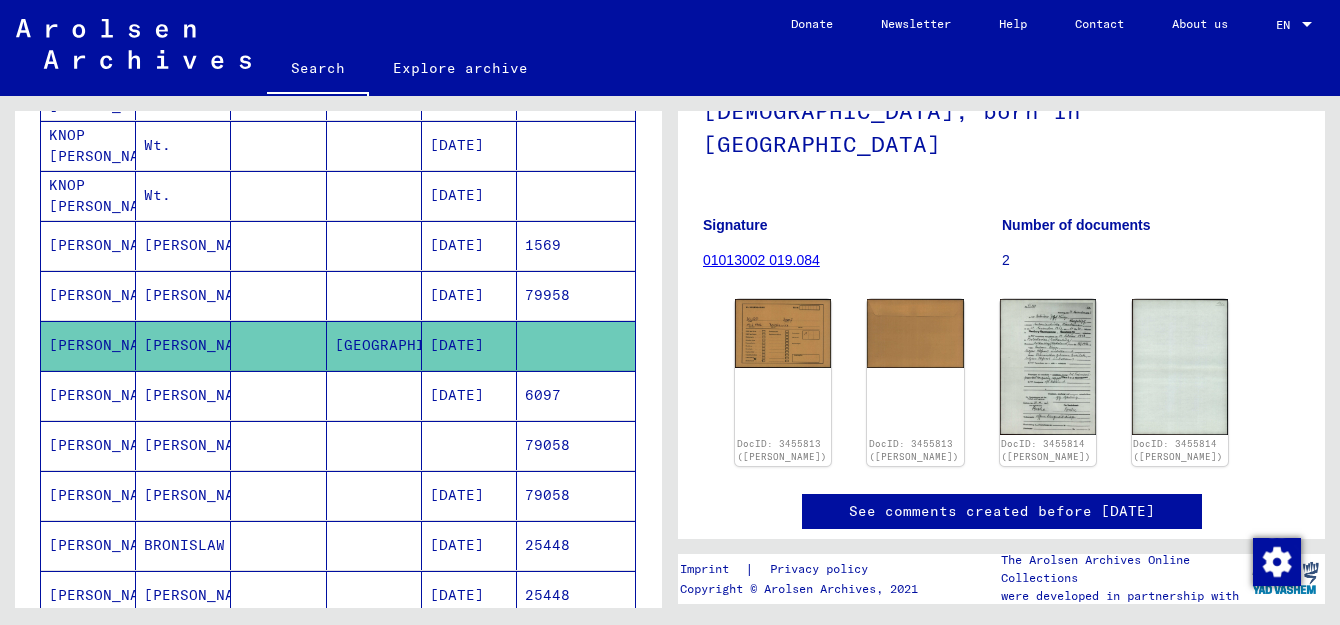 scroll, scrollTop: 179, scrollLeft: 0, axis: vertical 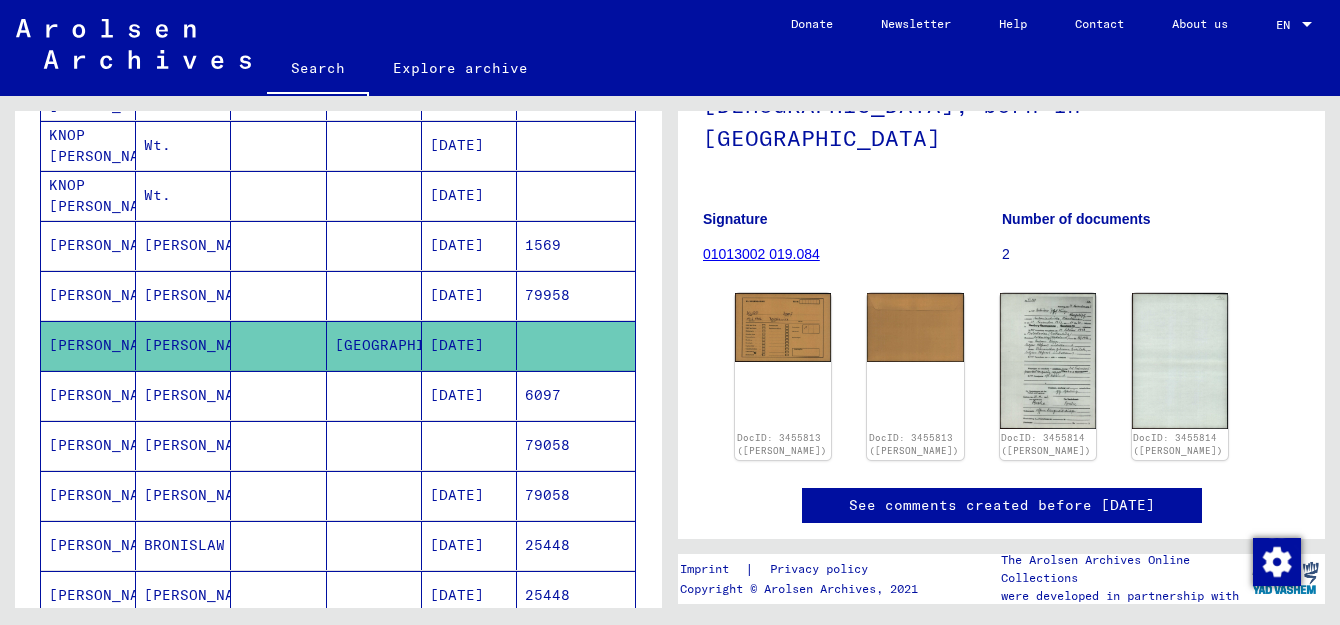 click on "[DATE]" at bounding box center [469, 445] 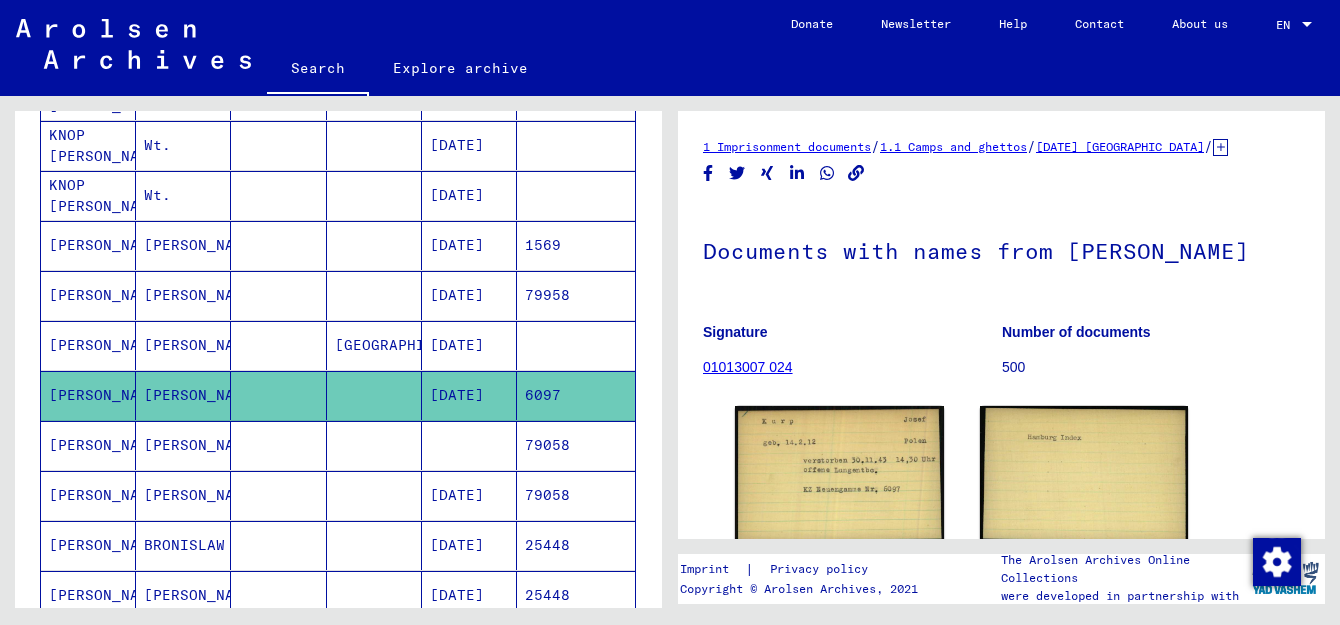 scroll, scrollTop: 0, scrollLeft: 0, axis: both 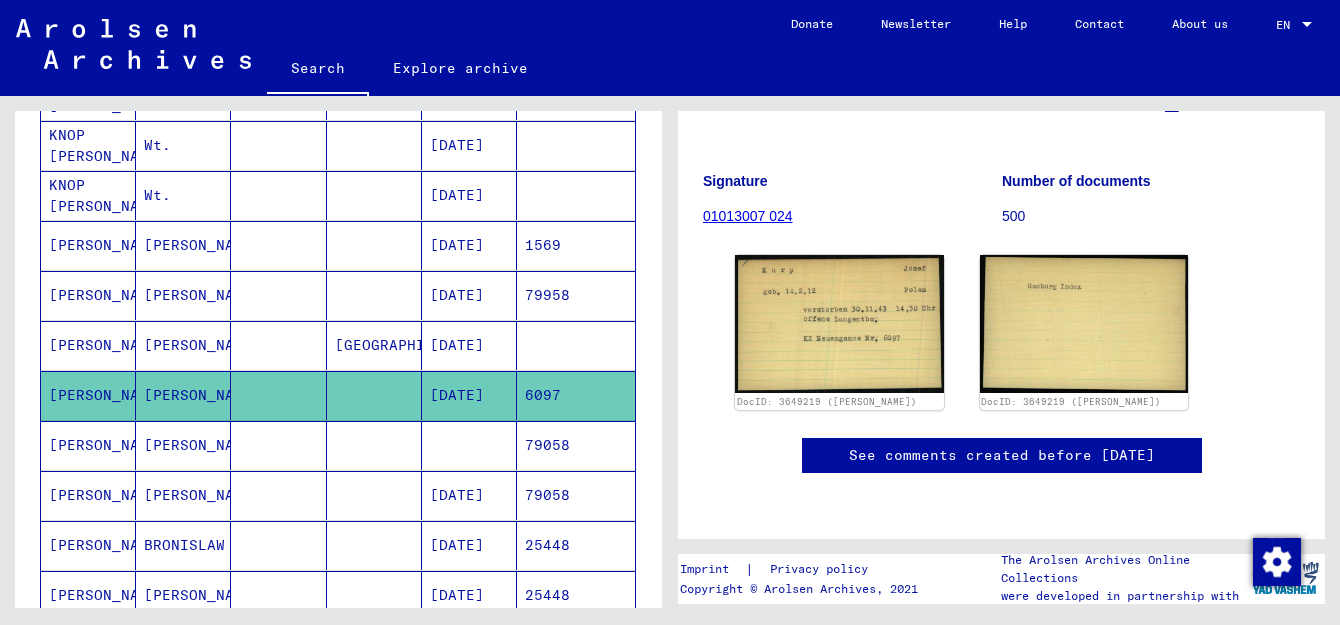 click at bounding box center [374, 495] 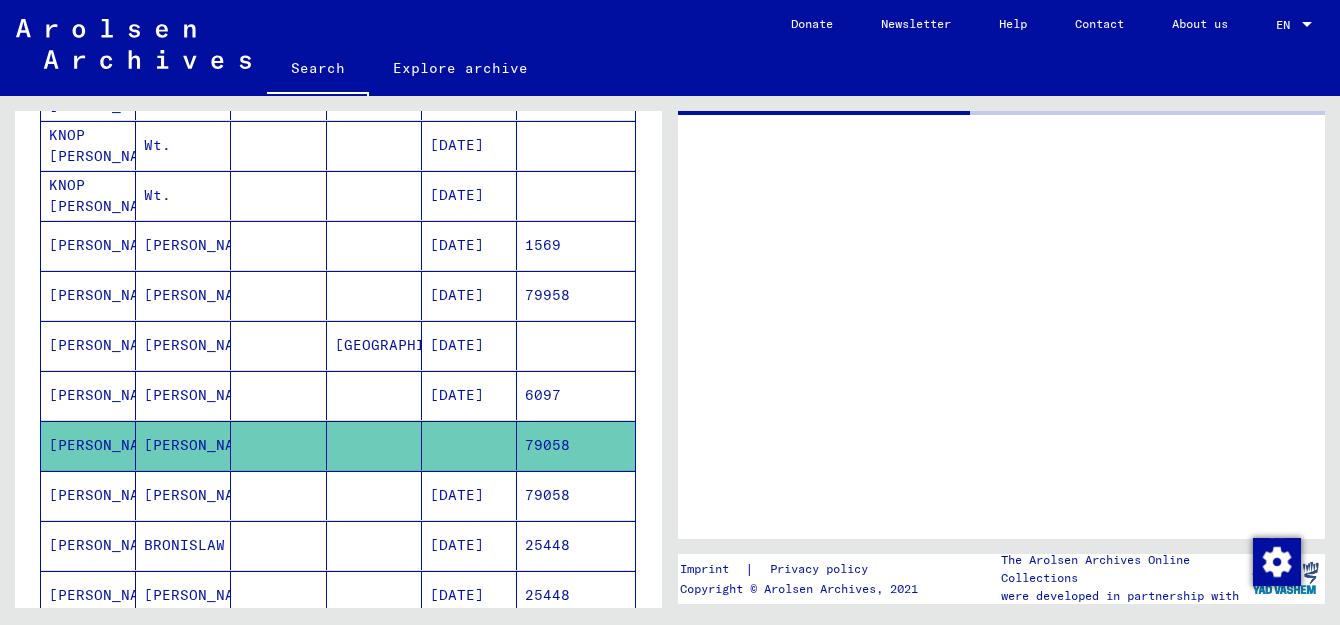 scroll, scrollTop: 0, scrollLeft: 0, axis: both 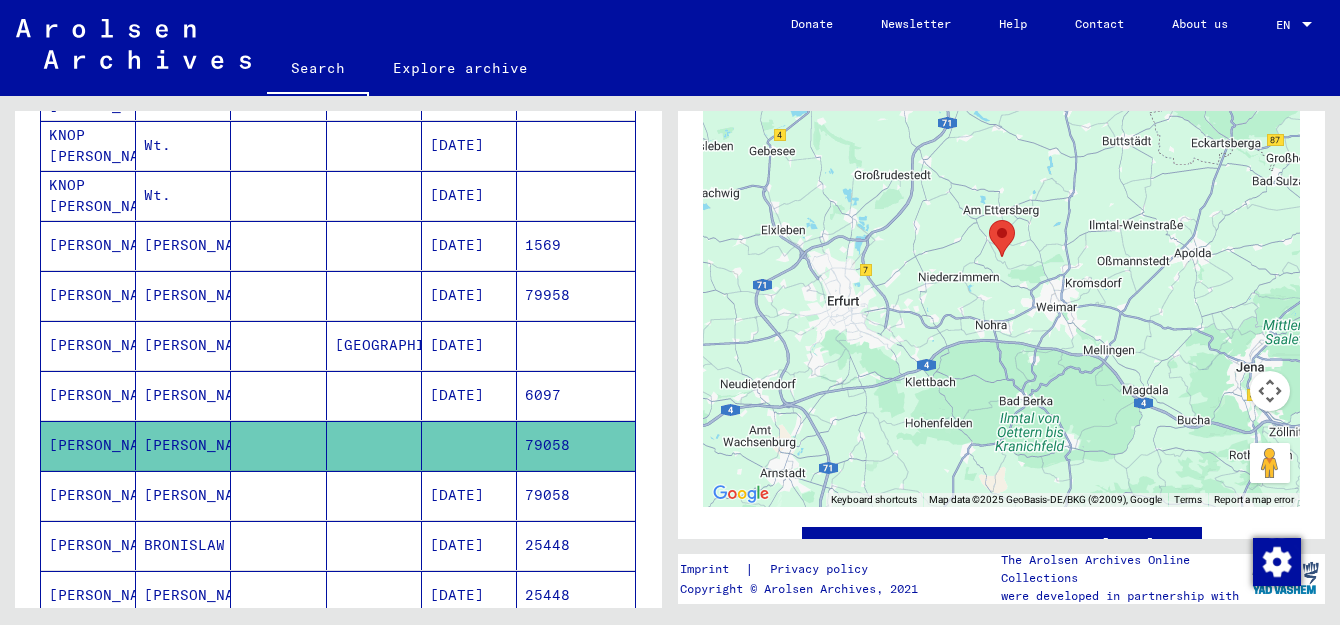 click on "[DATE]" at bounding box center (469, 545) 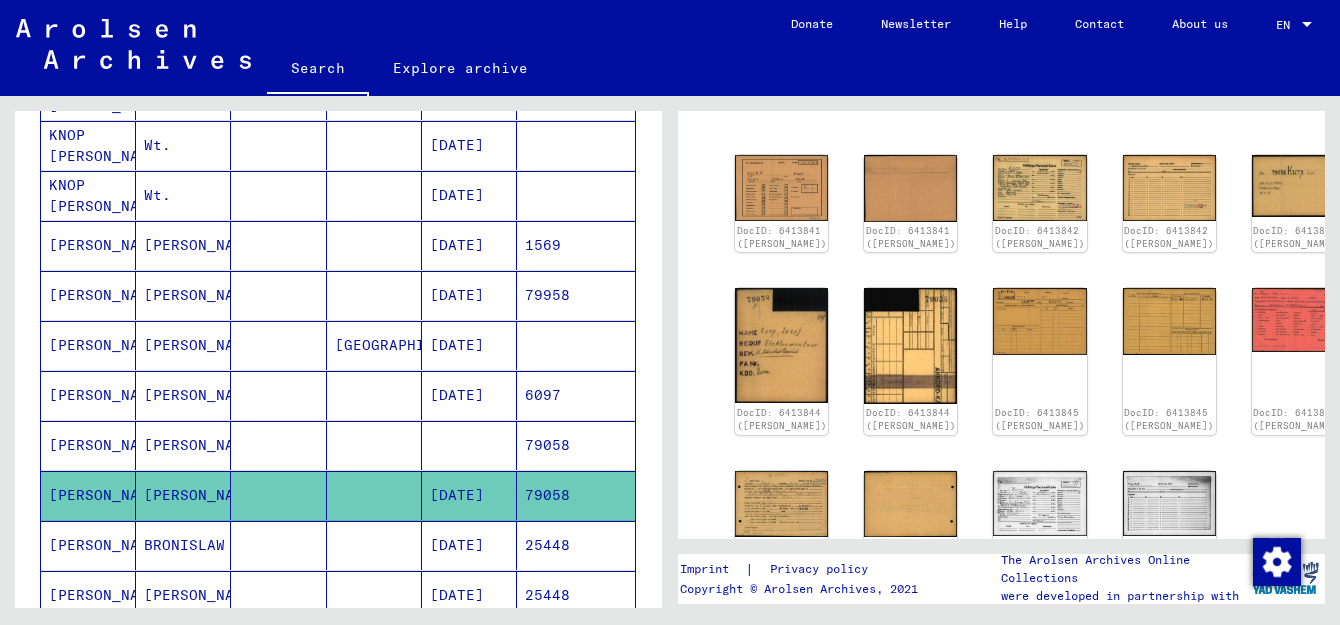 scroll, scrollTop: 240, scrollLeft: 0, axis: vertical 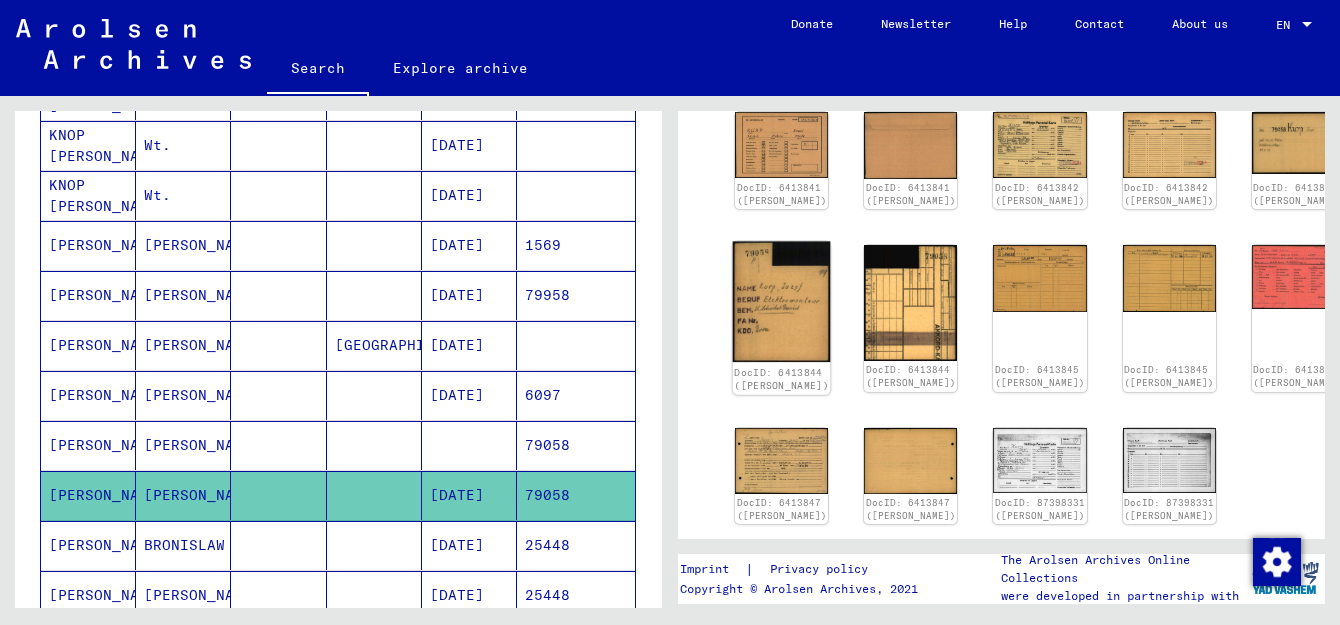 click 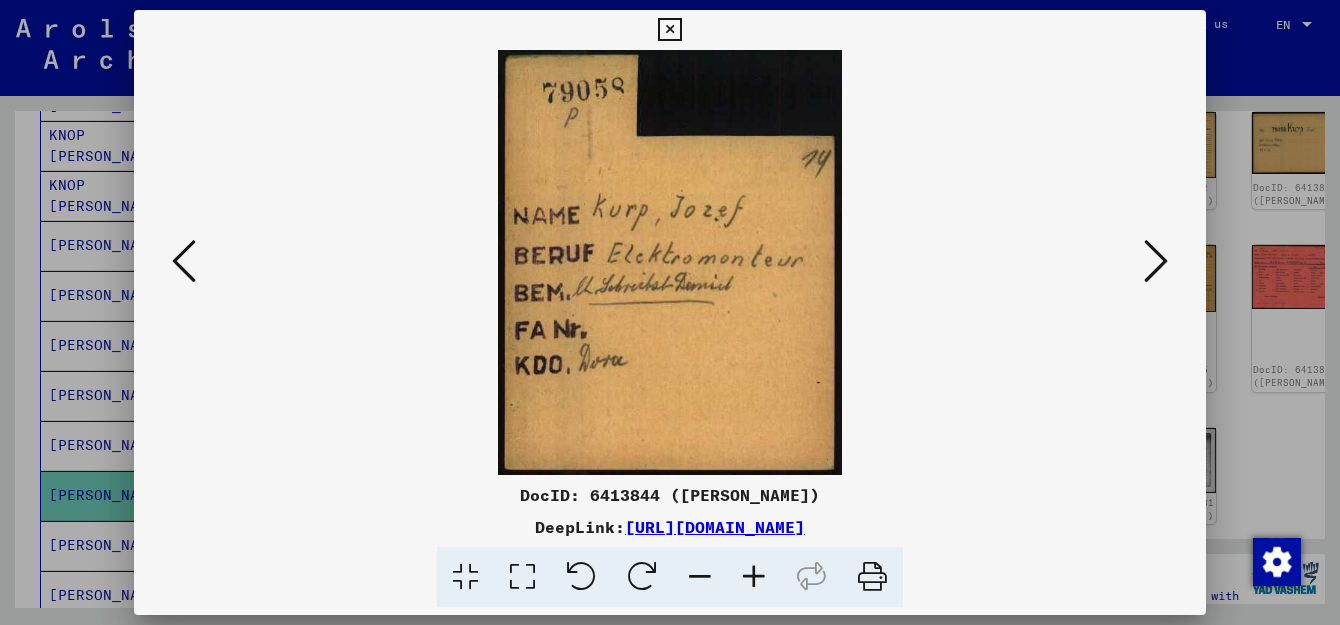 click at bounding box center [1156, 261] 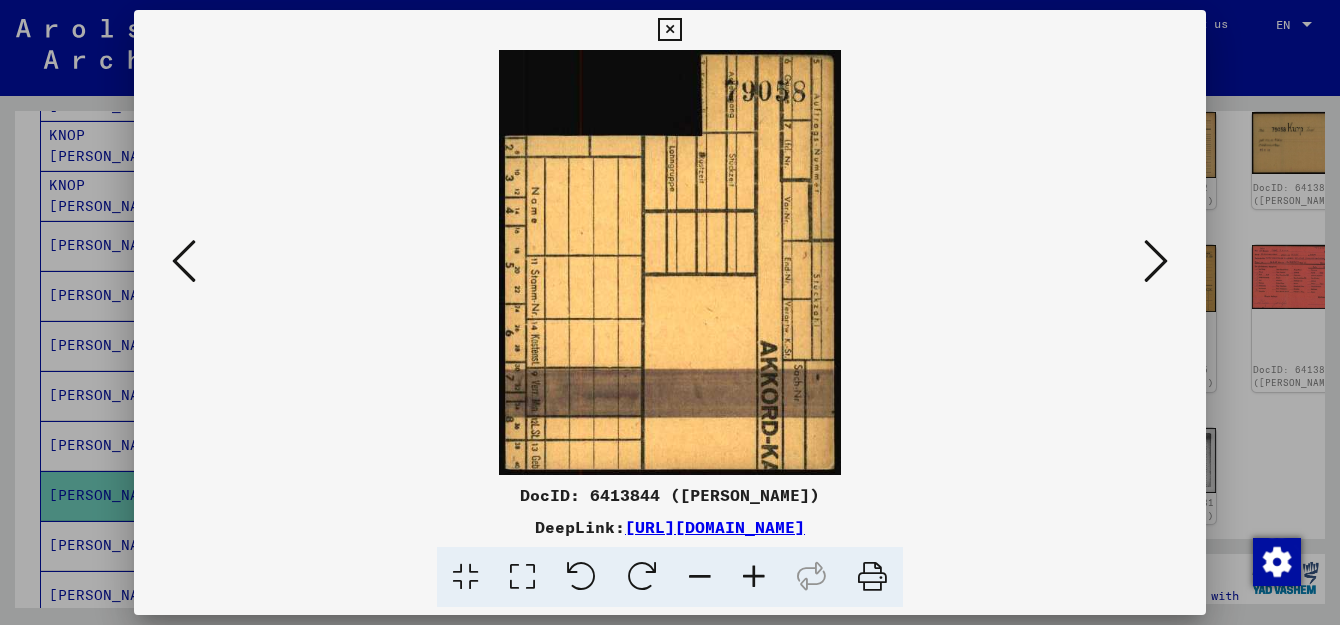 click at bounding box center (669, 30) 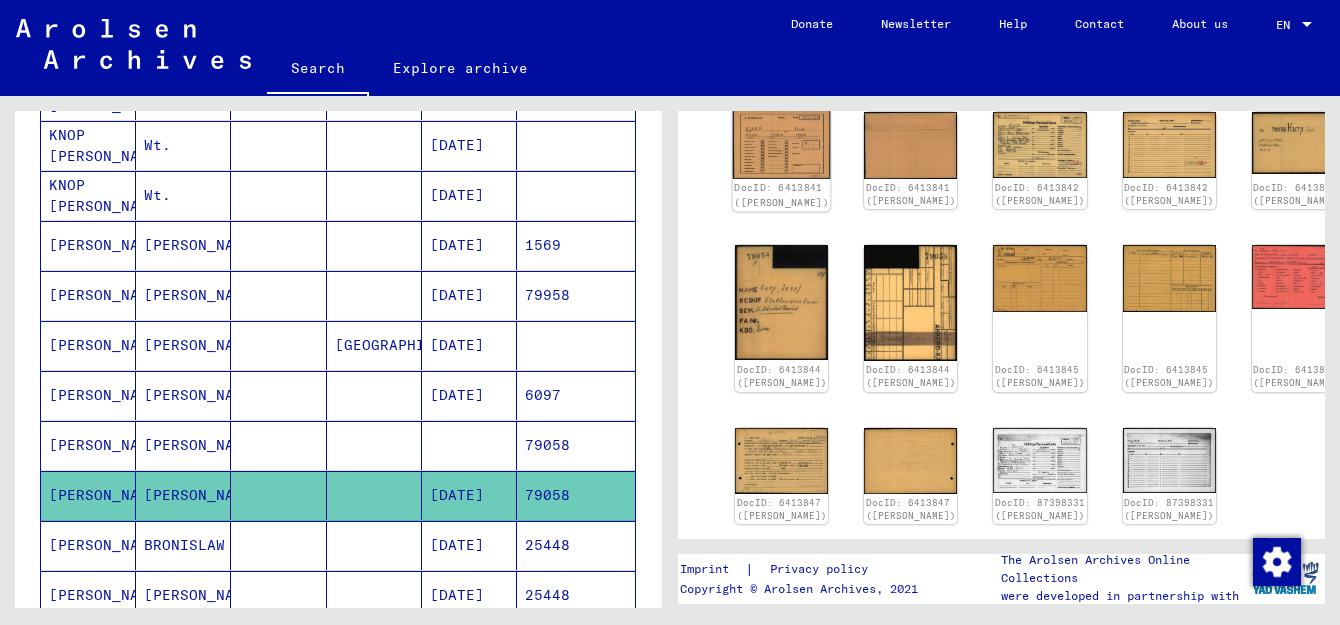 click 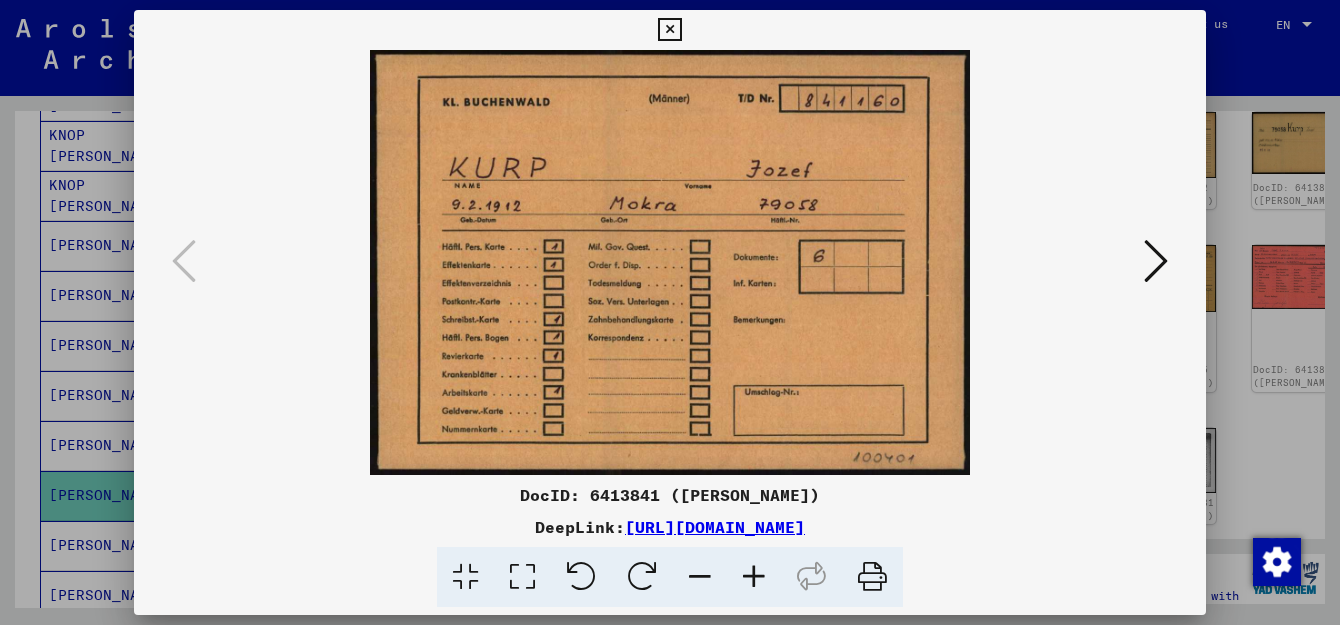 click at bounding box center (1156, 261) 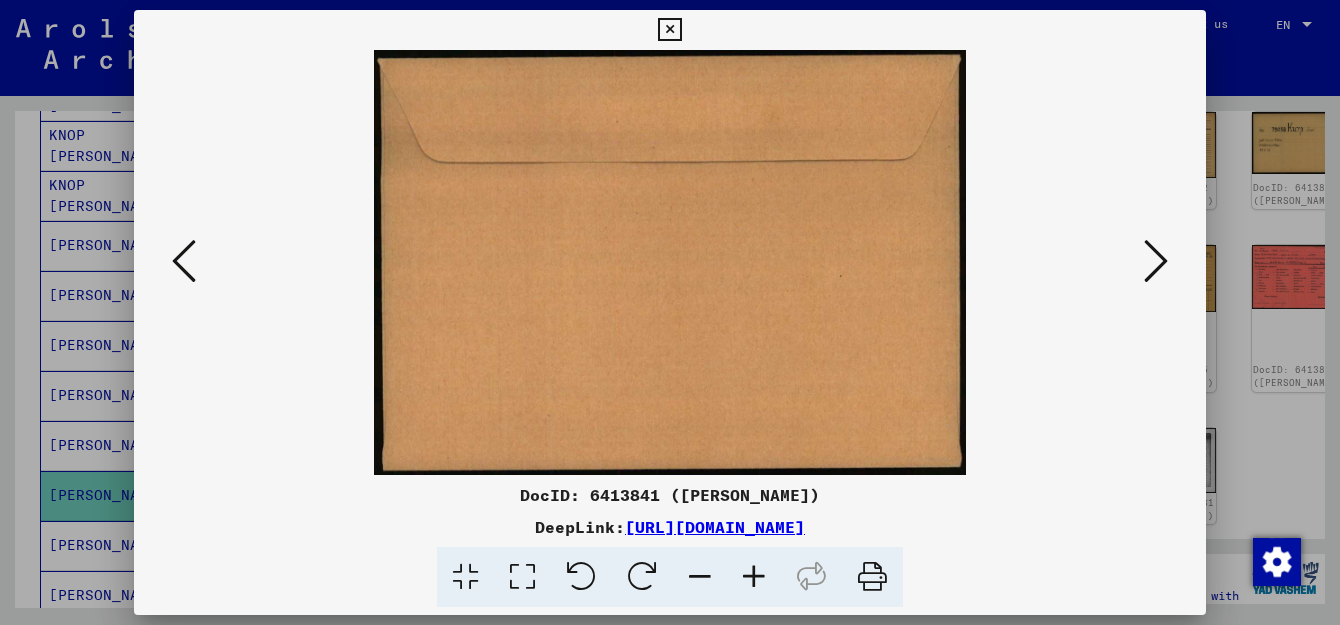 click at bounding box center (1156, 261) 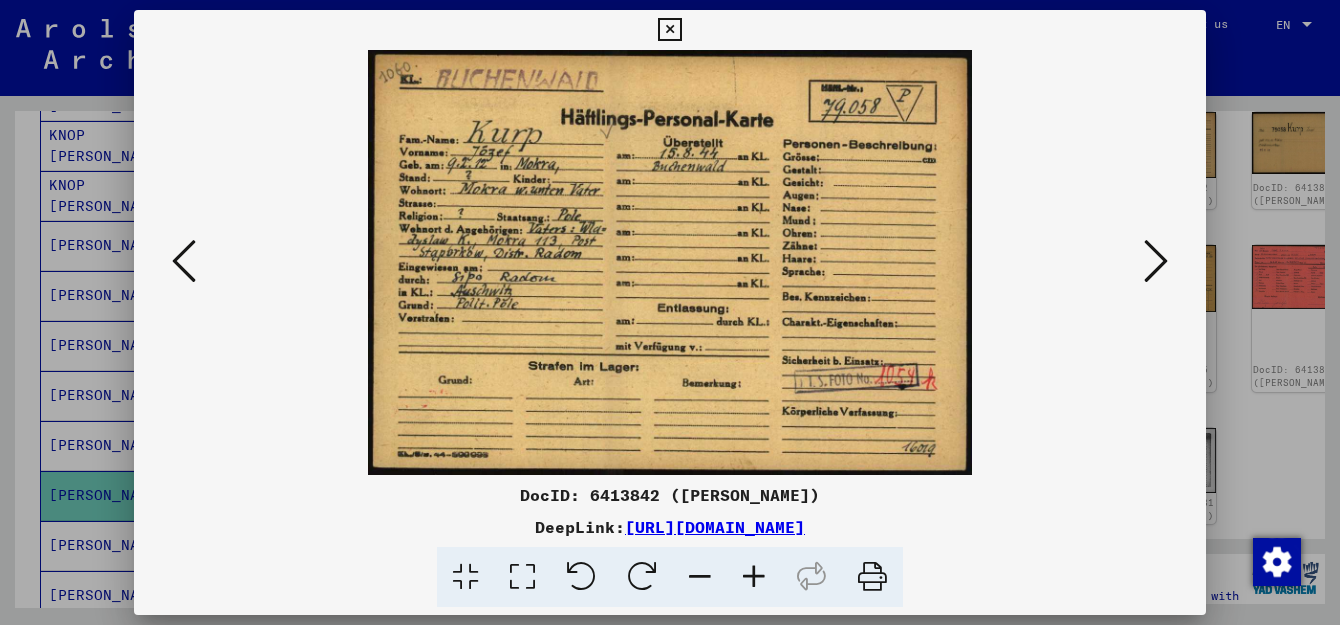 click at bounding box center [669, 30] 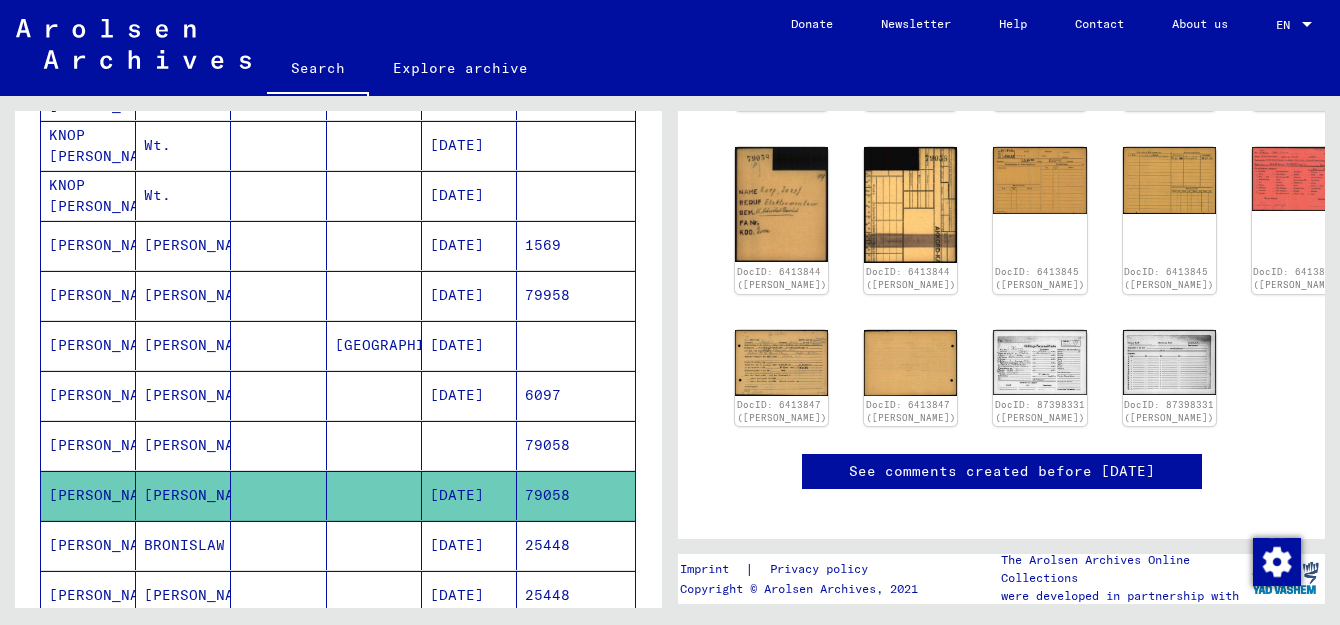 scroll, scrollTop: 360, scrollLeft: 0, axis: vertical 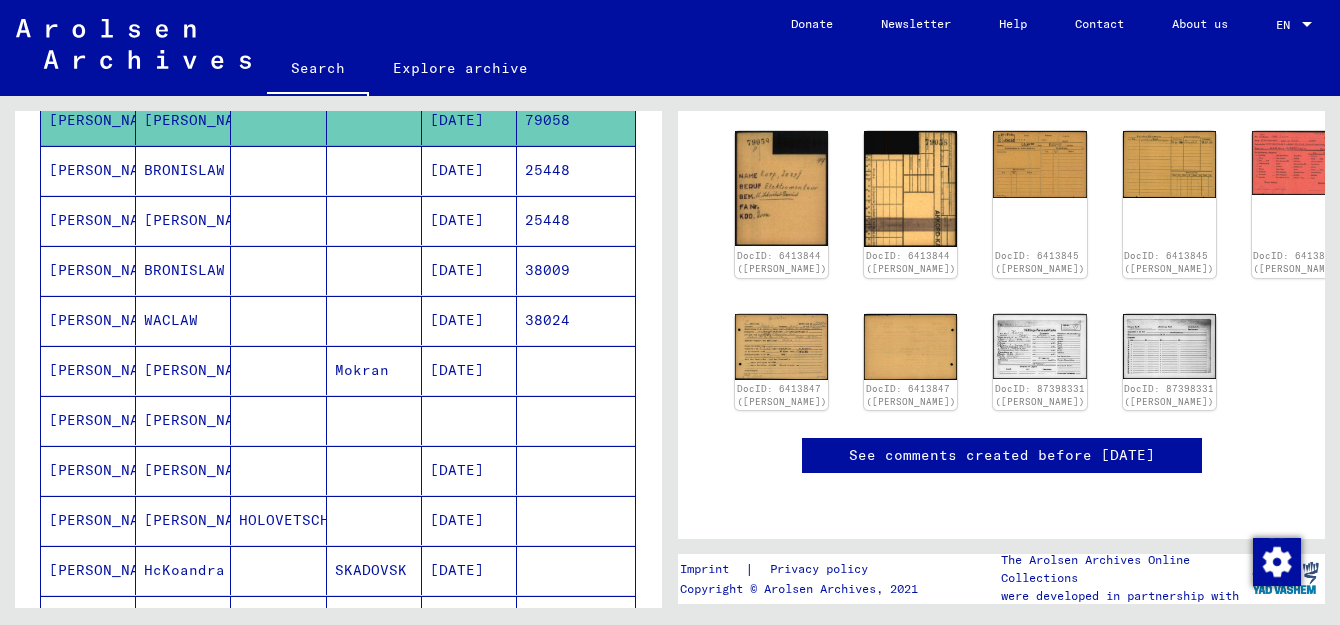 click on "[DATE]" at bounding box center [469, 370] 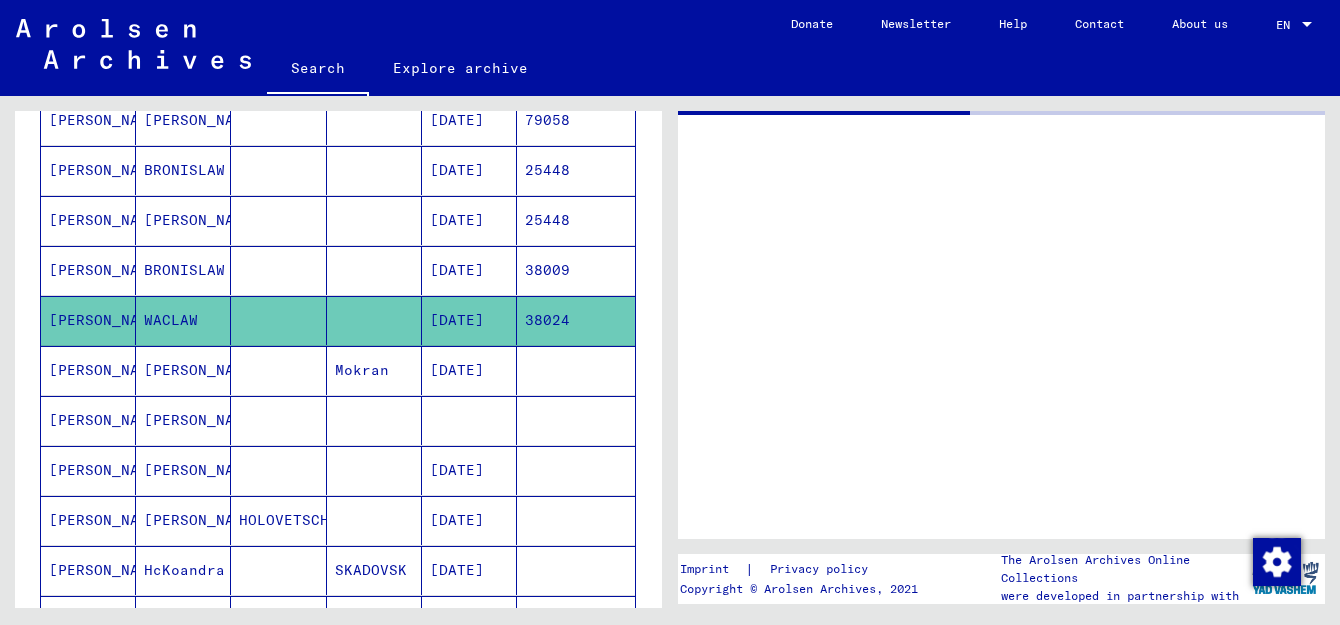 scroll, scrollTop: 0, scrollLeft: 0, axis: both 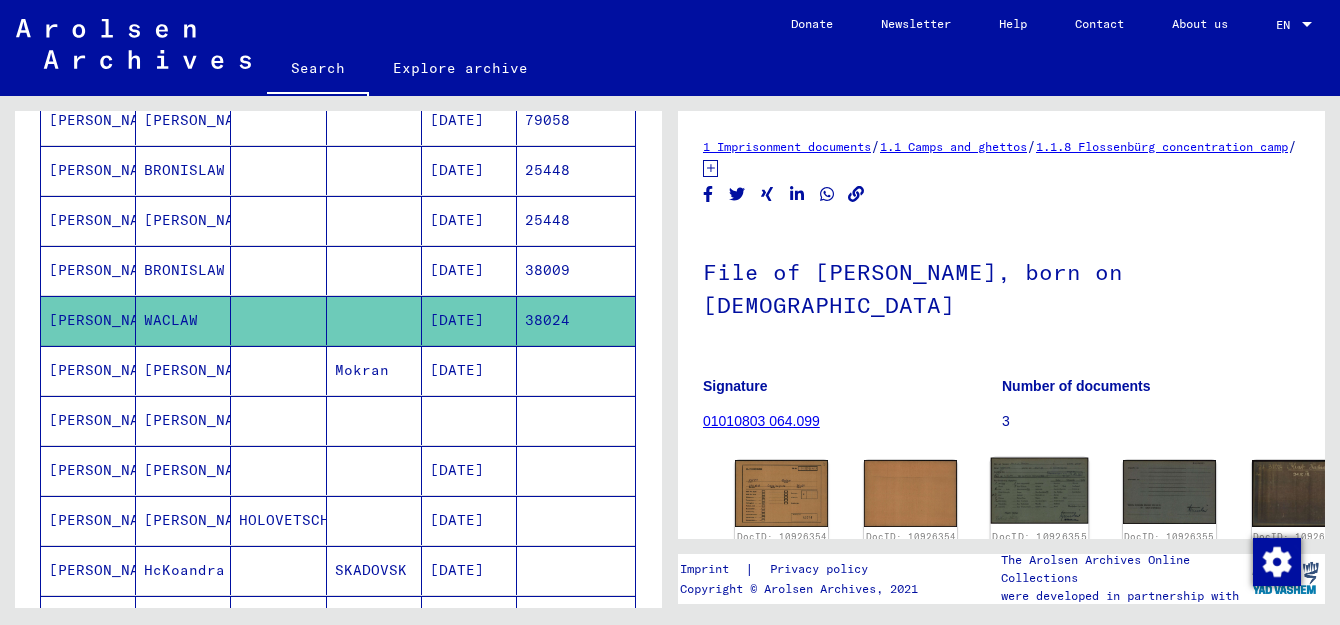 click 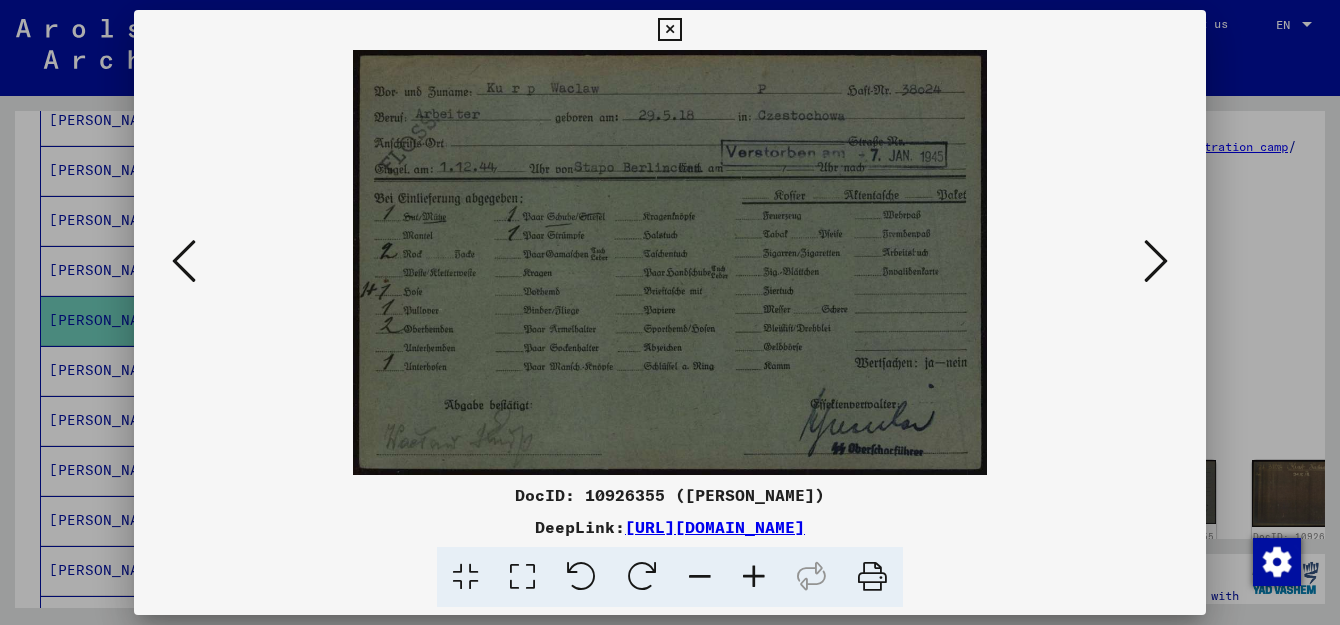 click at bounding box center (669, 30) 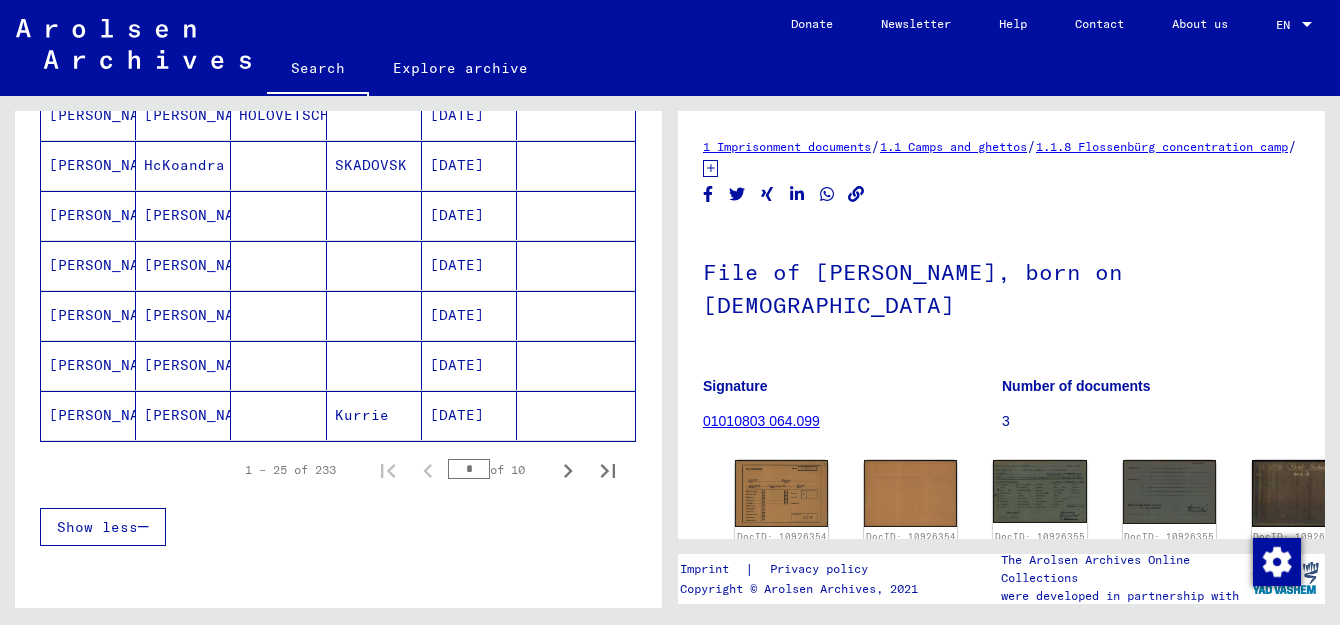 scroll, scrollTop: 1219, scrollLeft: 0, axis: vertical 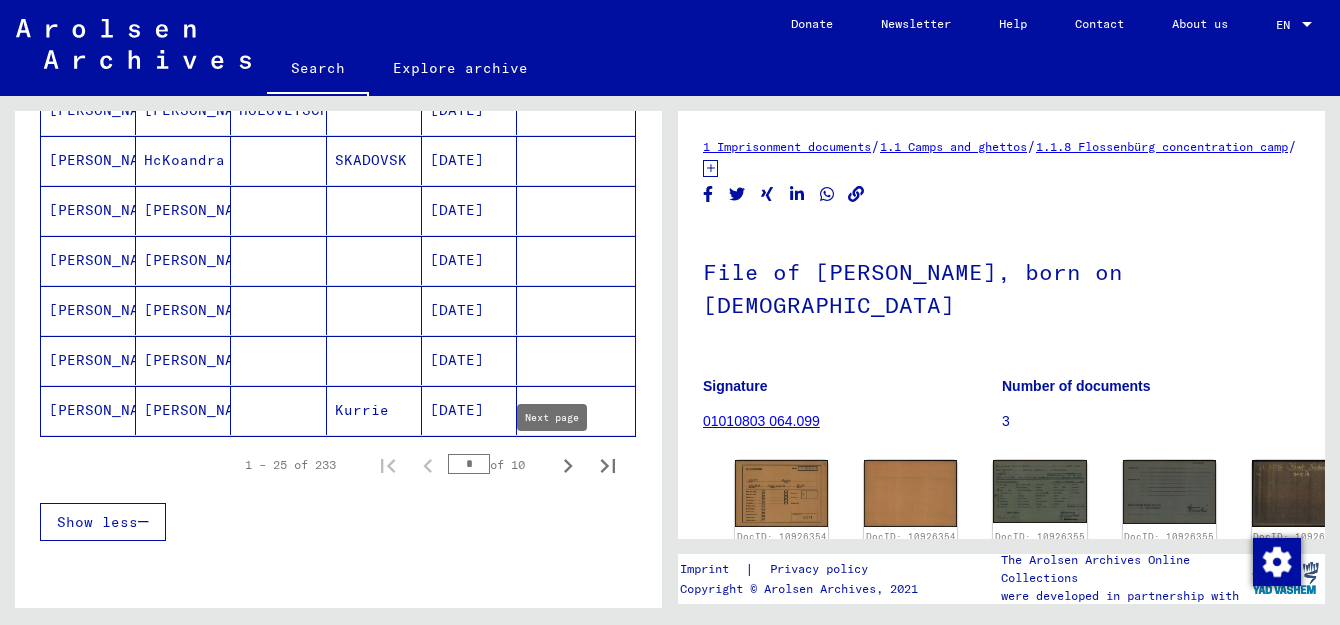 click 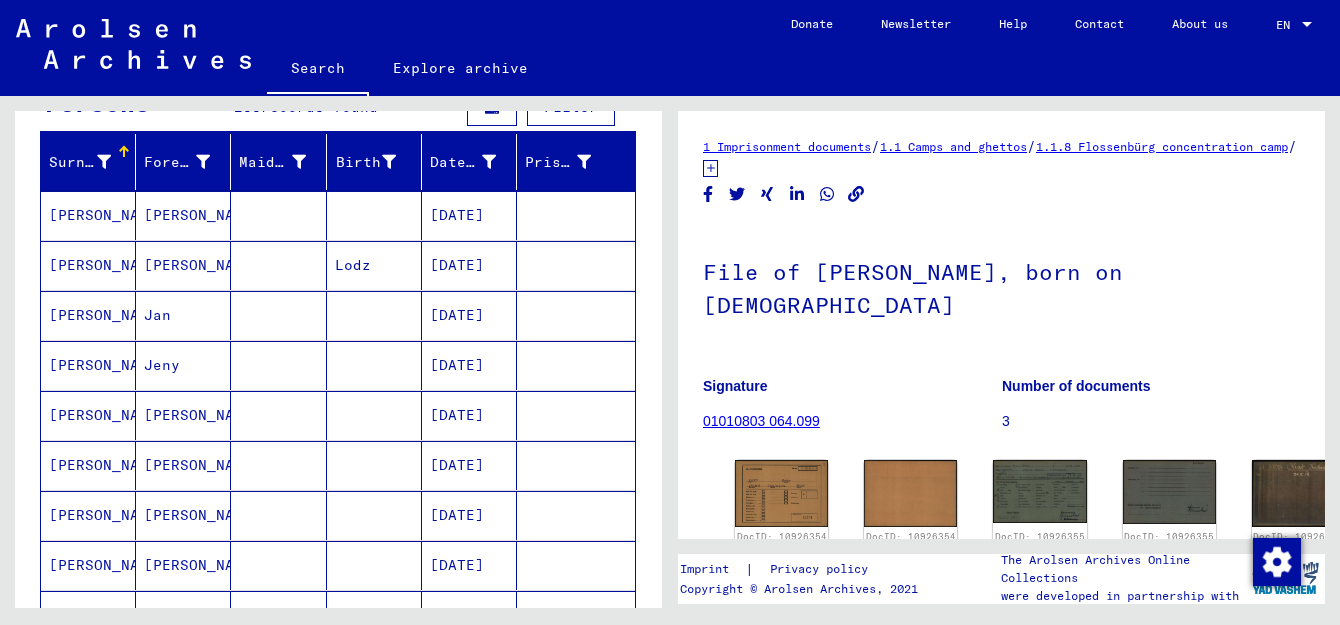 scroll, scrollTop: 209, scrollLeft: 0, axis: vertical 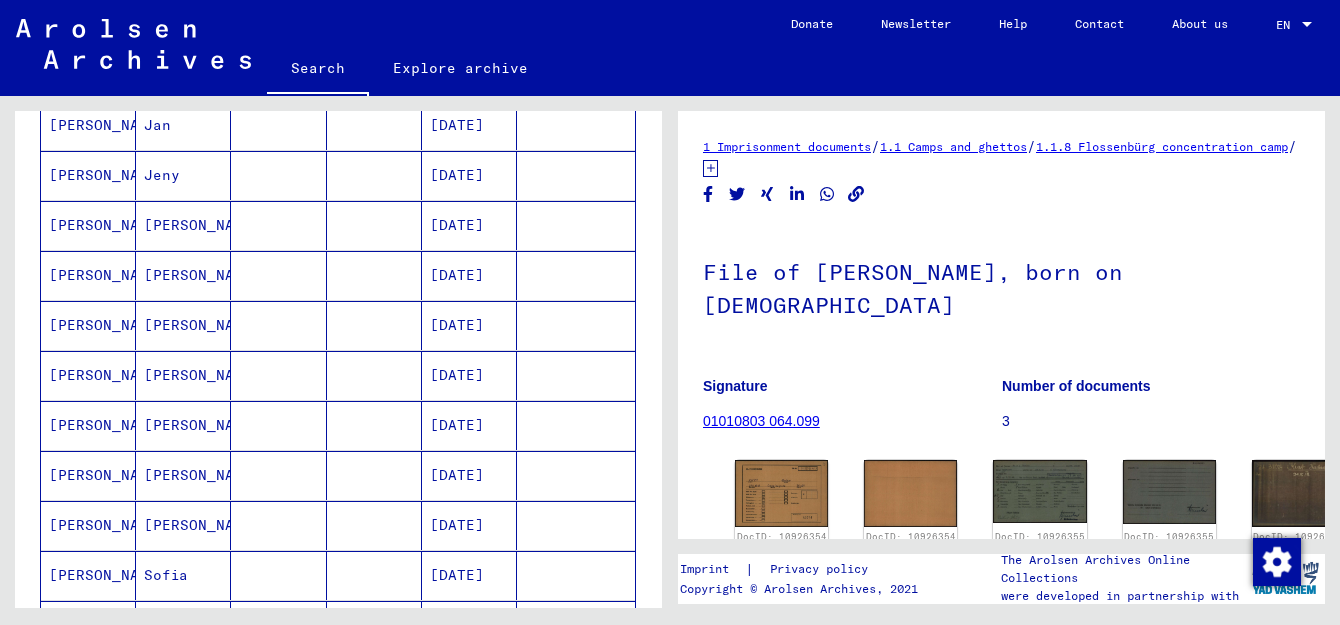 click on "[DATE]" at bounding box center [469, 325] 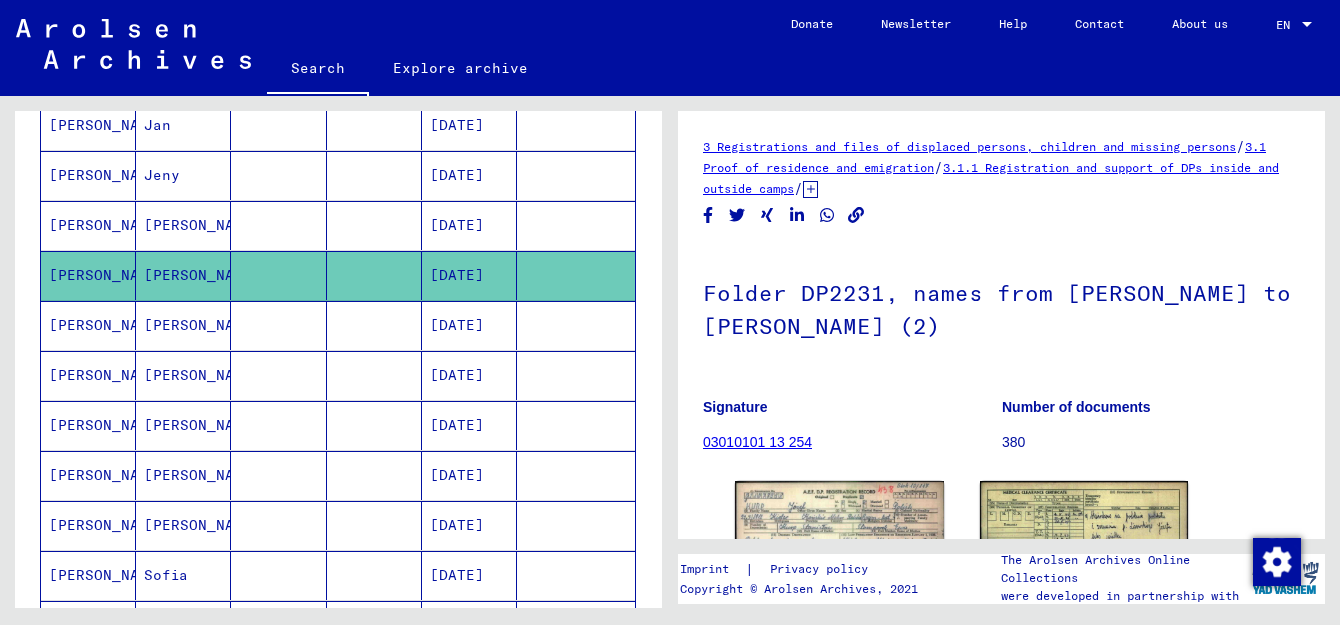 scroll, scrollTop: 0, scrollLeft: 0, axis: both 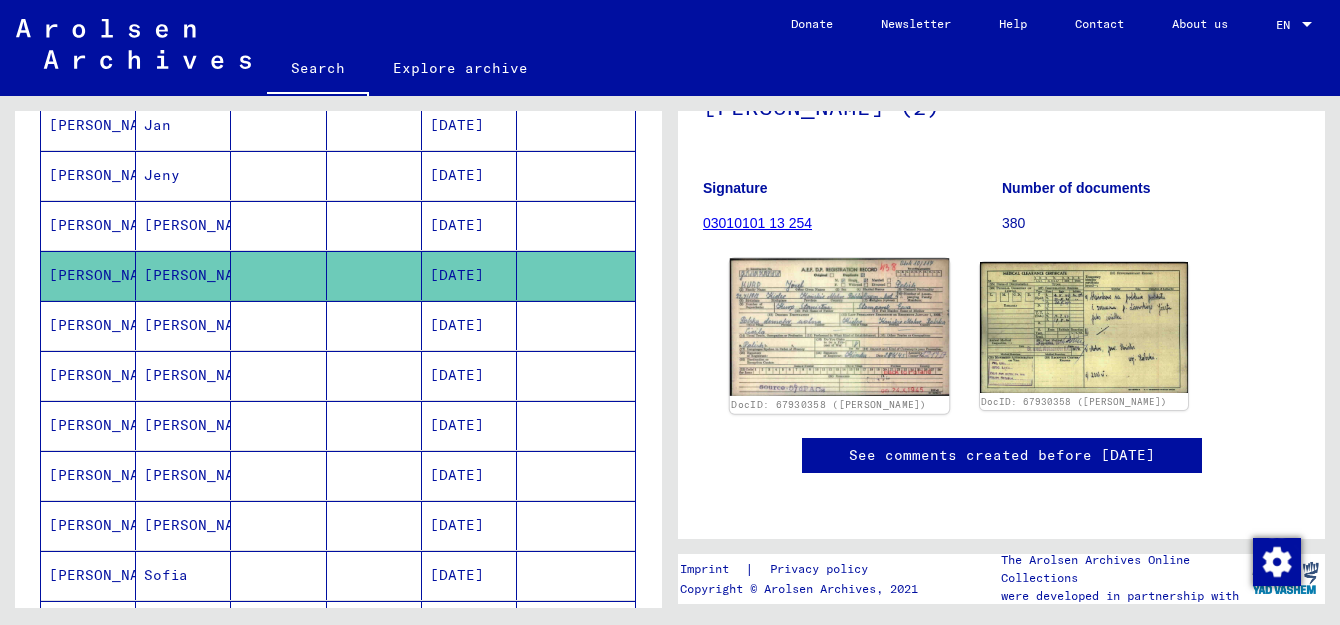 click 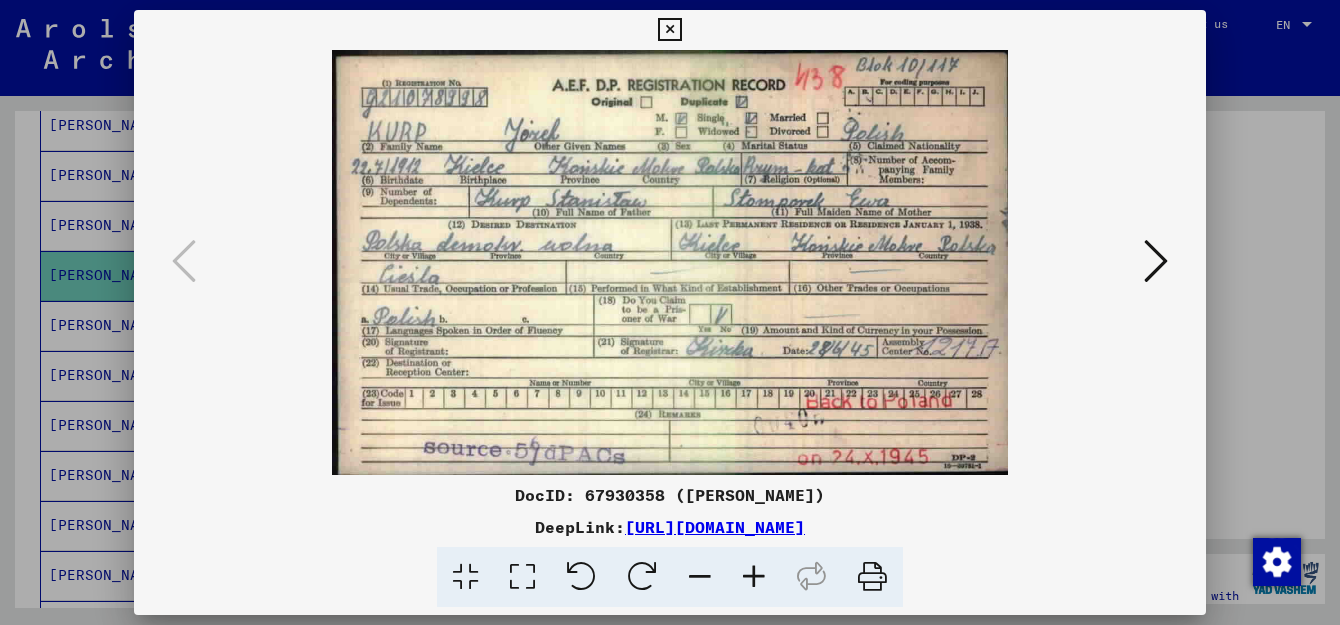 click at bounding box center (669, 30) 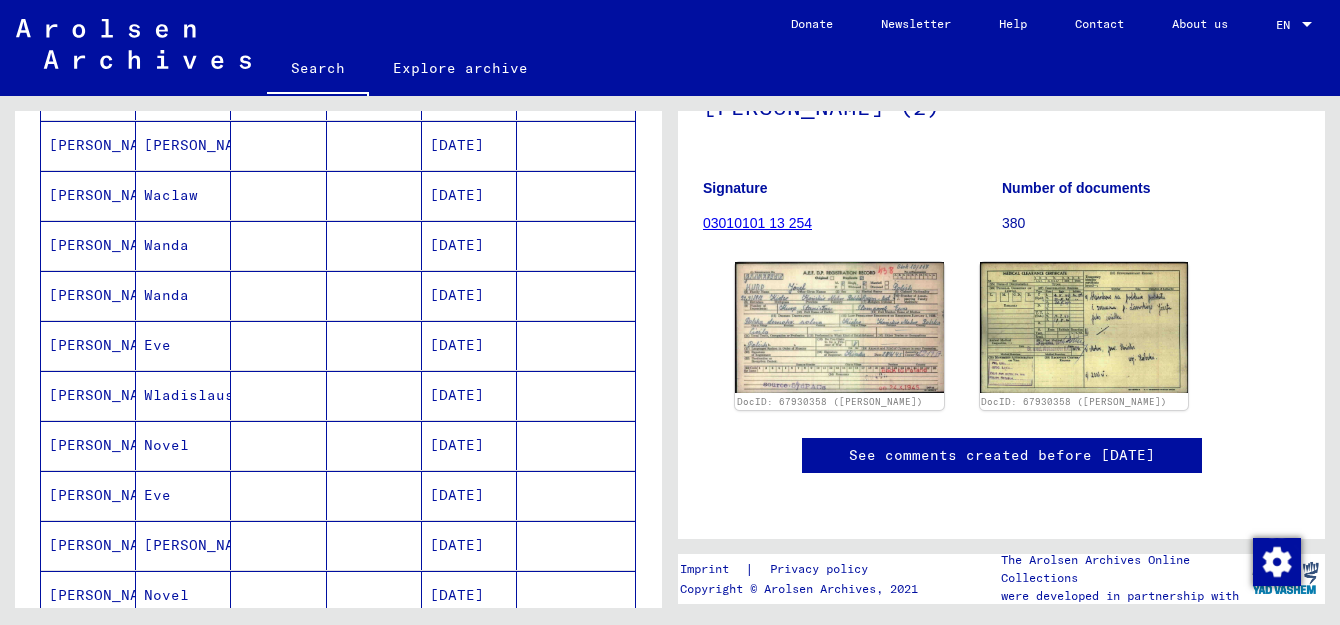 scroll, scrollTop: 1049, scrollLeft: 0, axis: vertical 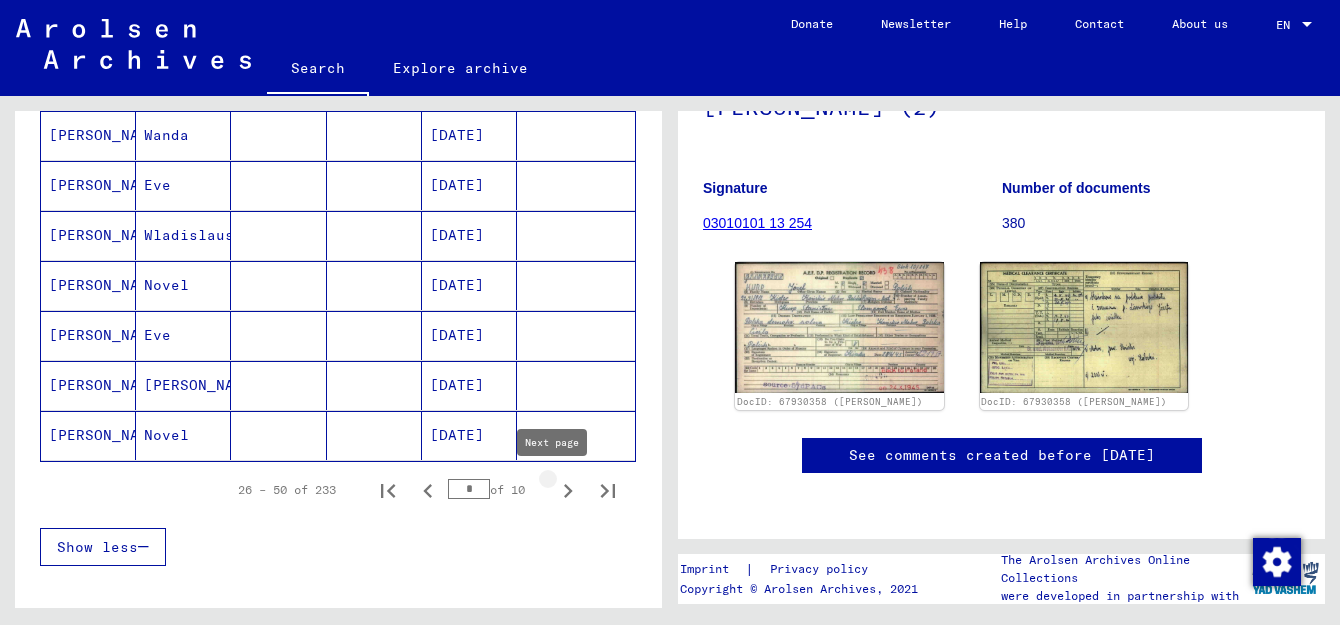 click 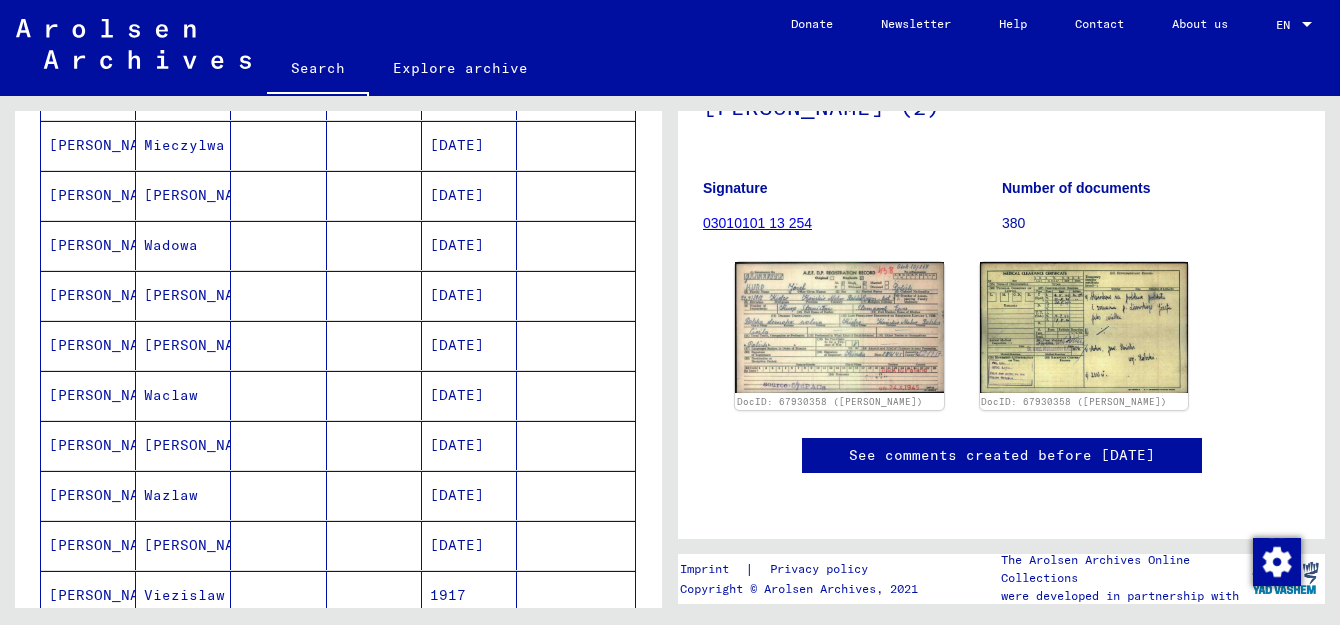 scroll, scrollTop: 389, scrollLeft: 0, axis: vertical 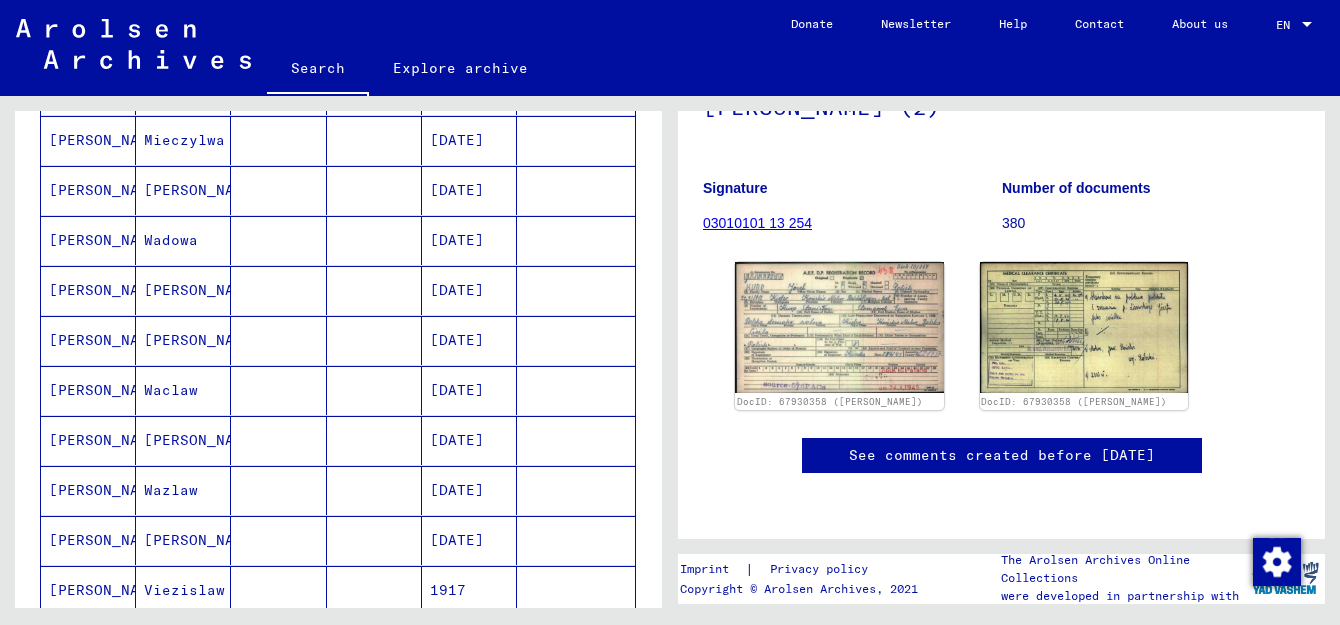 click on "[DATE]" at bounding box center (469, 240) 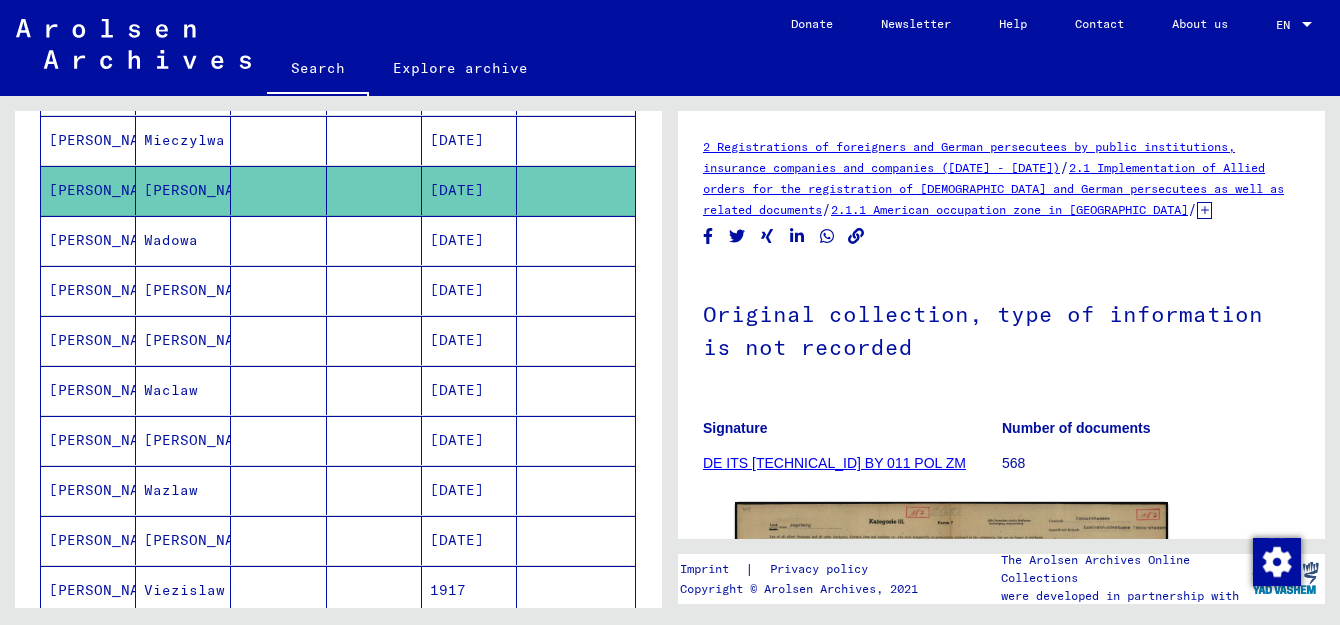 scroll, scrollTop: 0, scrollLeft: 0, axis: both 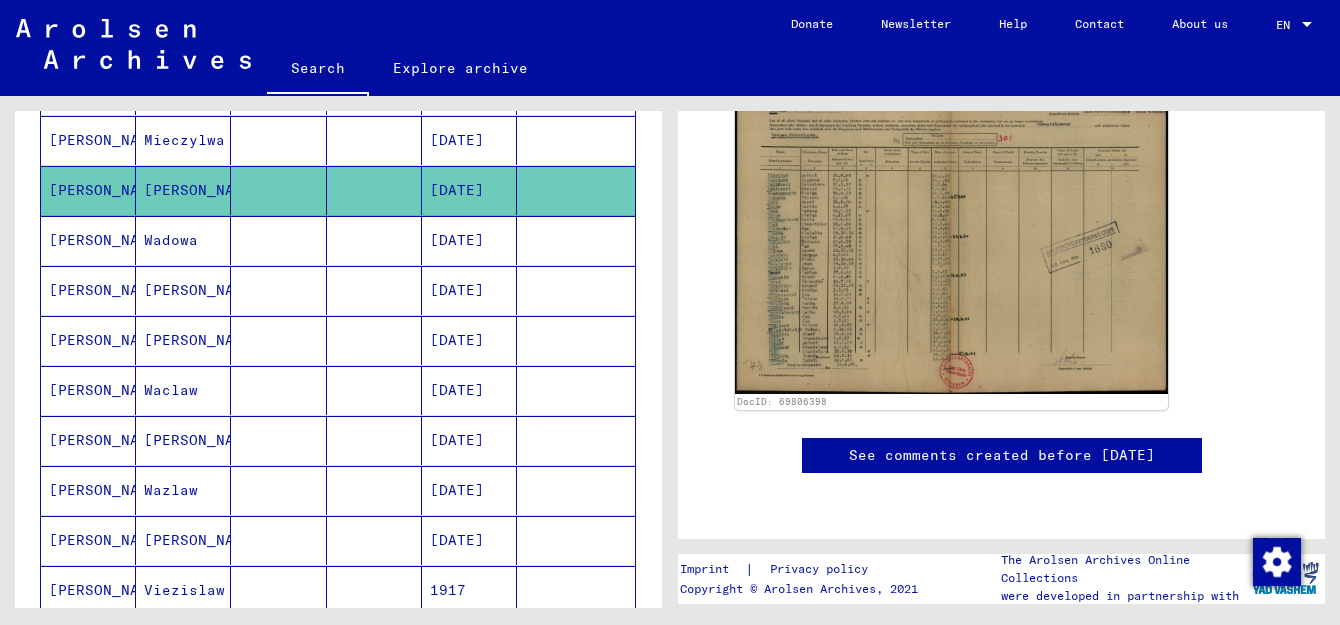 click on "[DATE]" at bounding box center [469, 390] 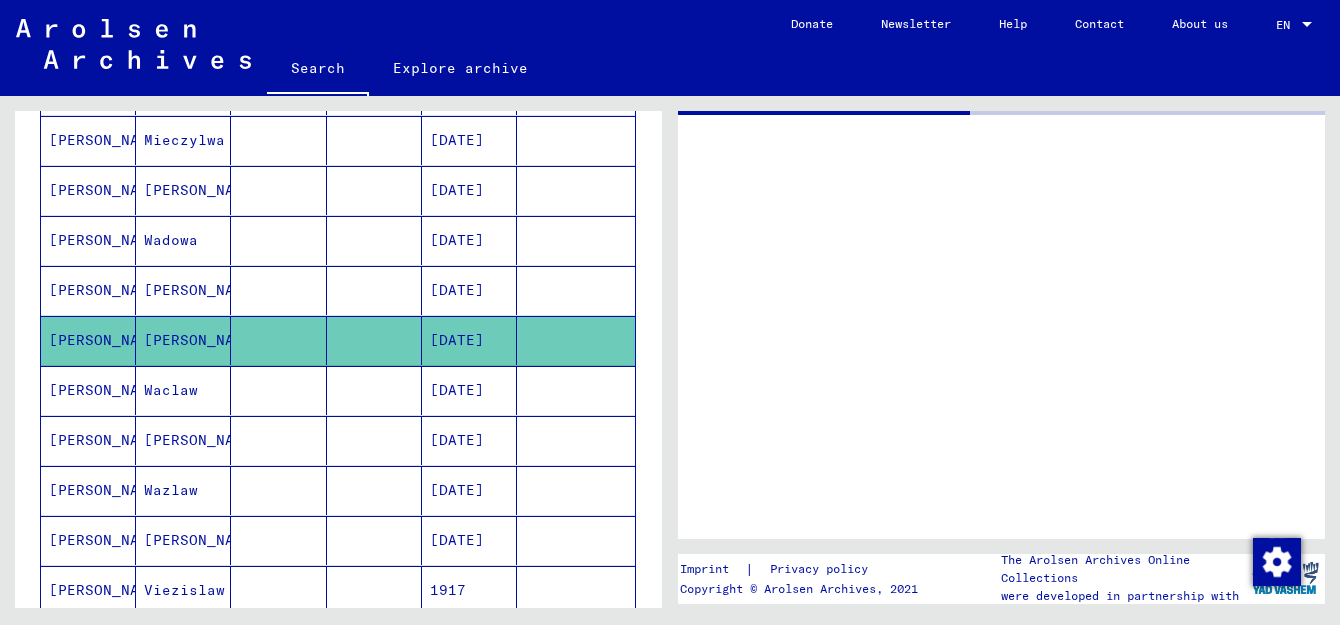 scroll, scrollTop: 0, scrollLeft: 0, axis: both 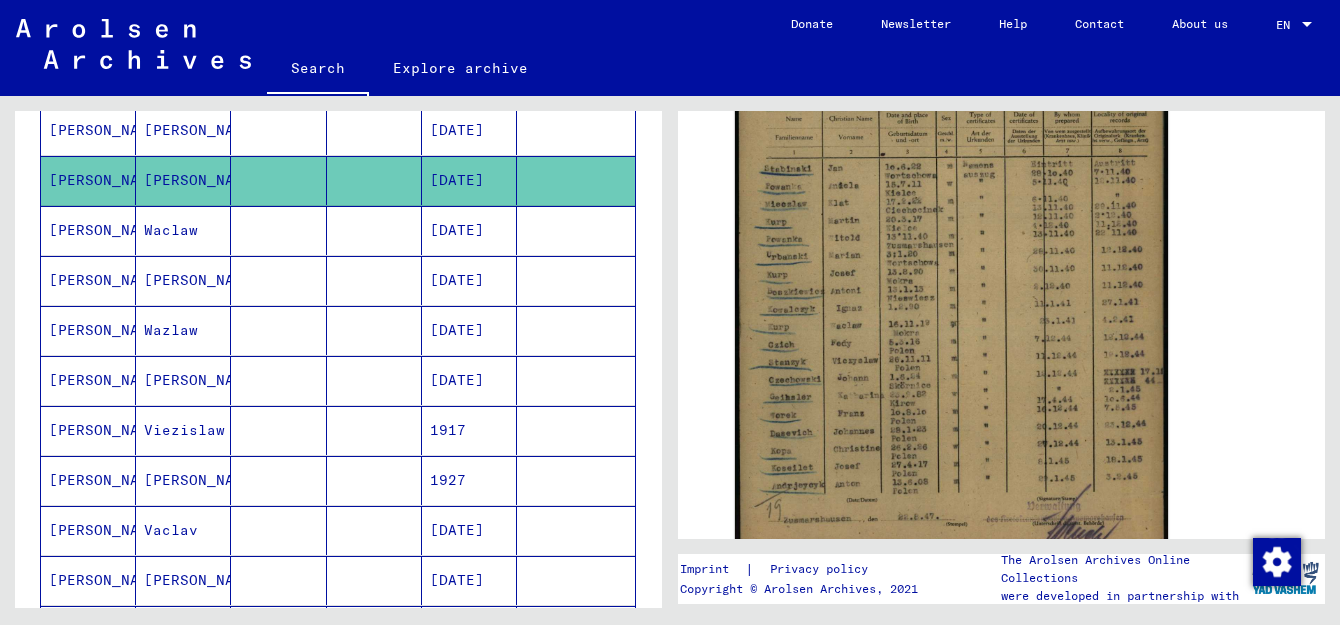click on "[DATE]" at bounding box center [469, 280] 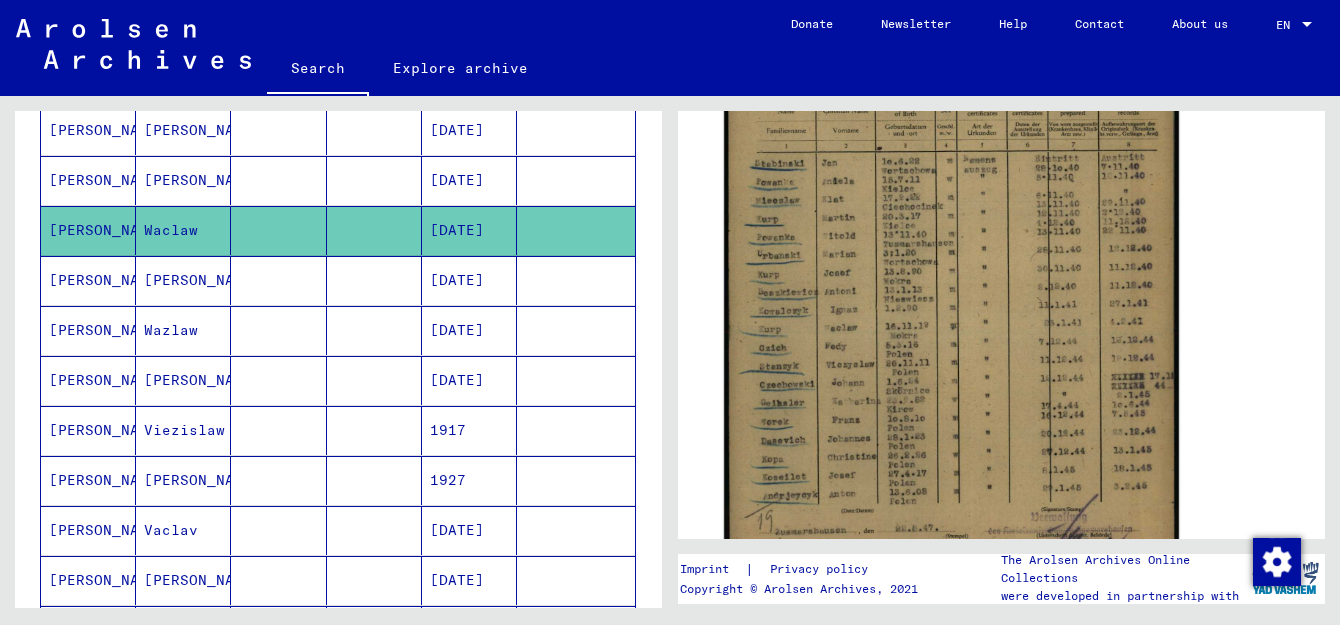 click 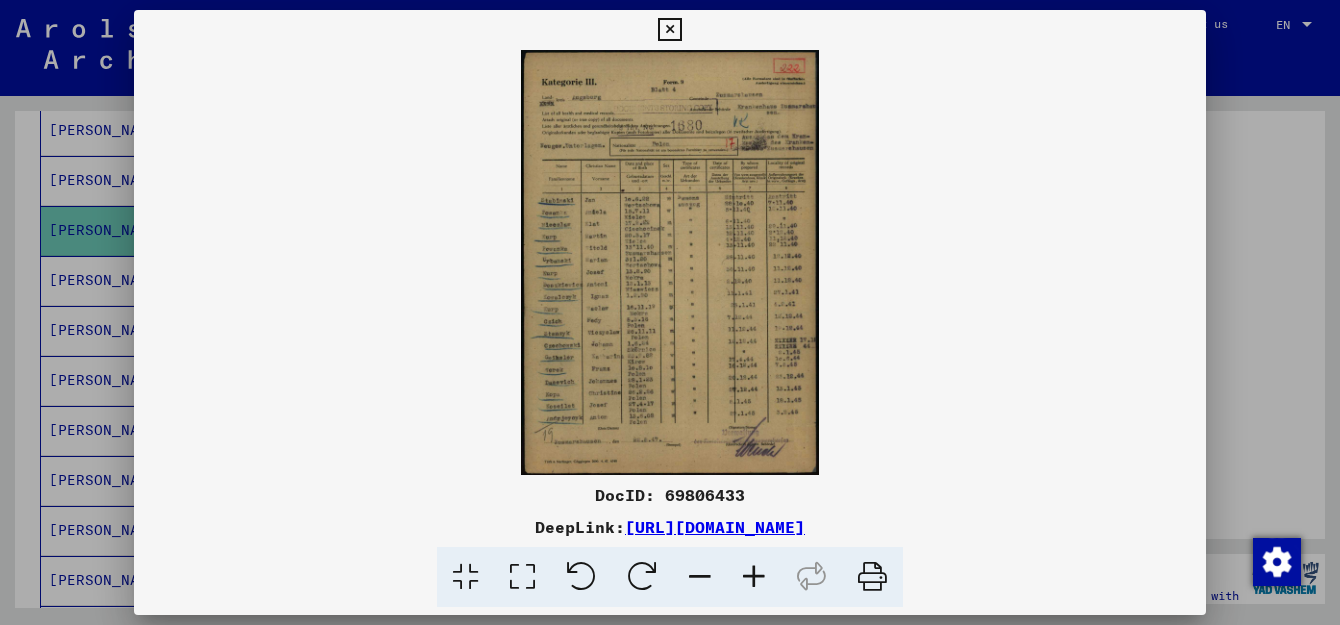 click at bounding box center [522, 577] 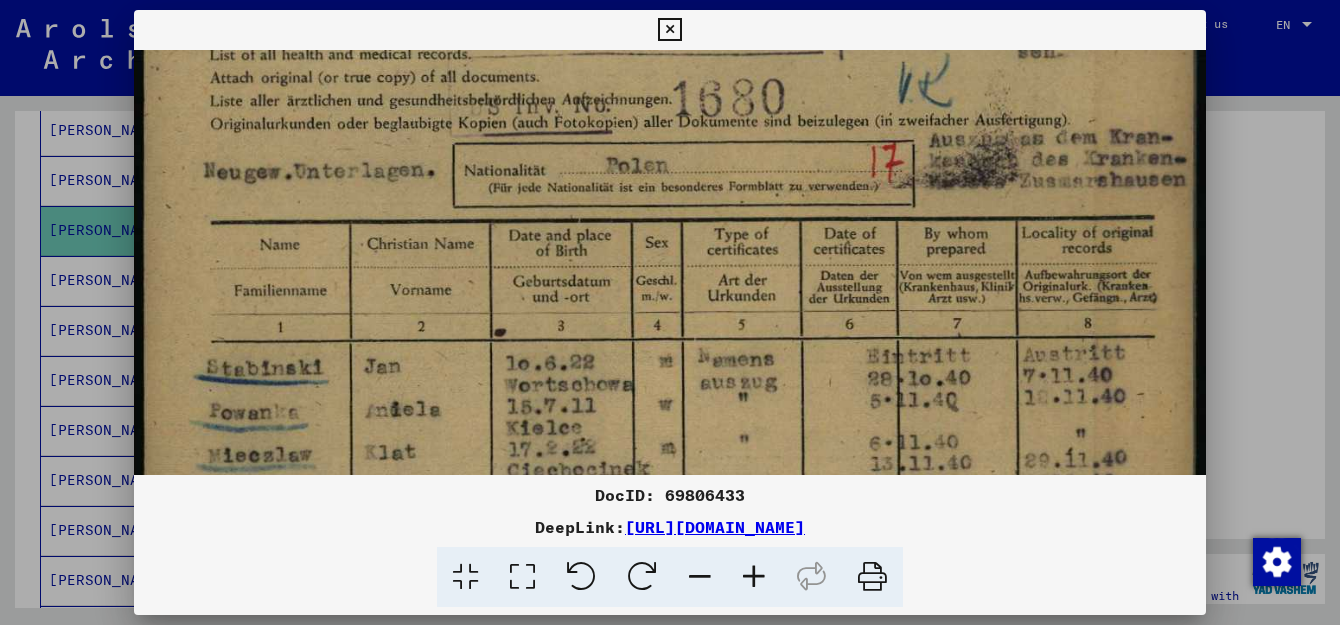 scroll, scrollTop: 224, scrollLeft: 0, axis: vertical 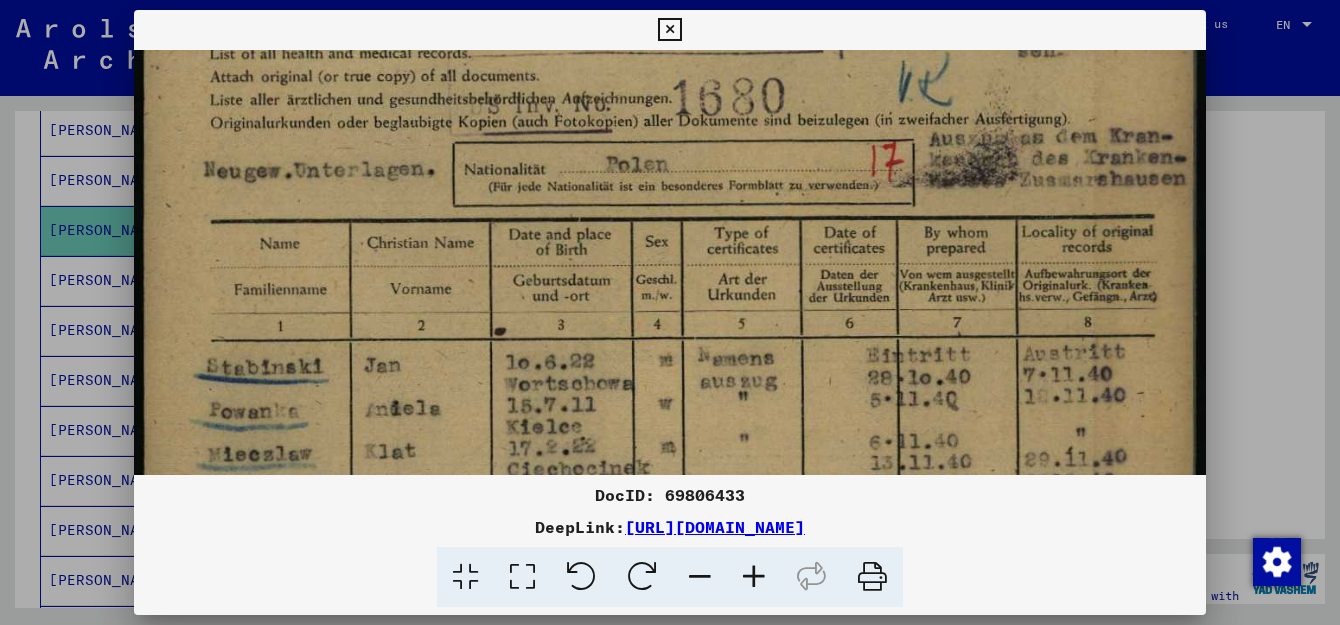 drag, startPoint x: 358, startPoint y: 299, endPoint x: 348, endPoint y: 75, distance: 224.2231 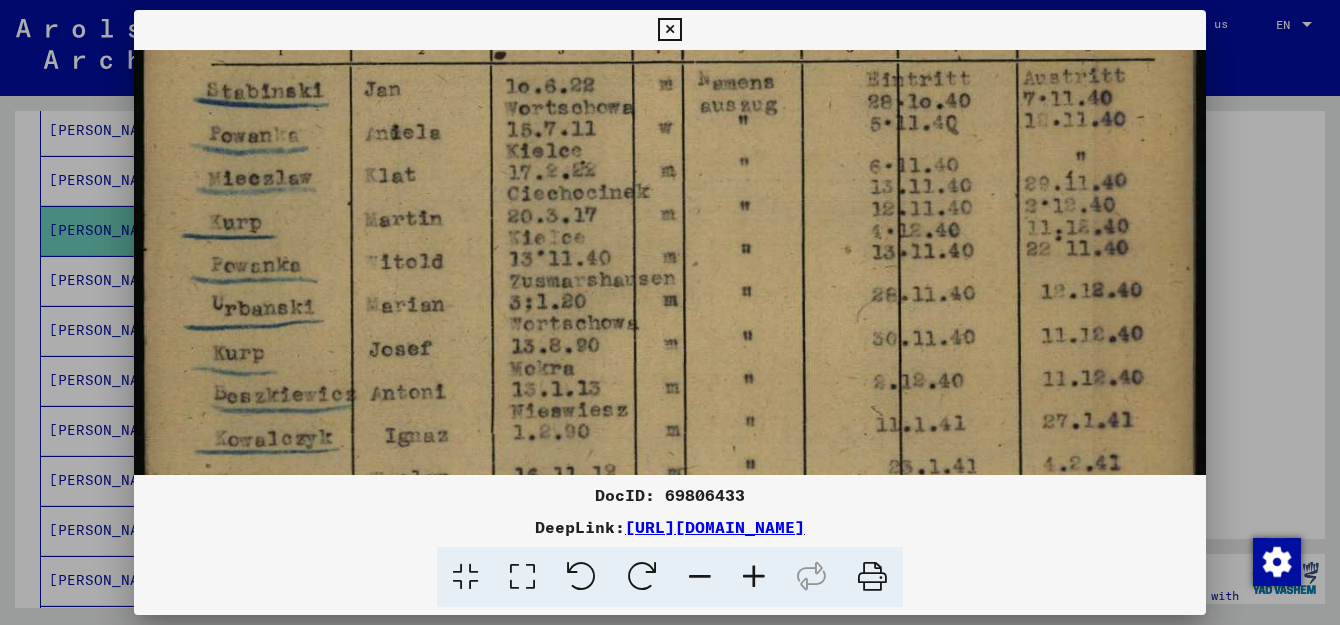 scroll, scrollTop: 504, scrollLeft: 0, axis: vertical 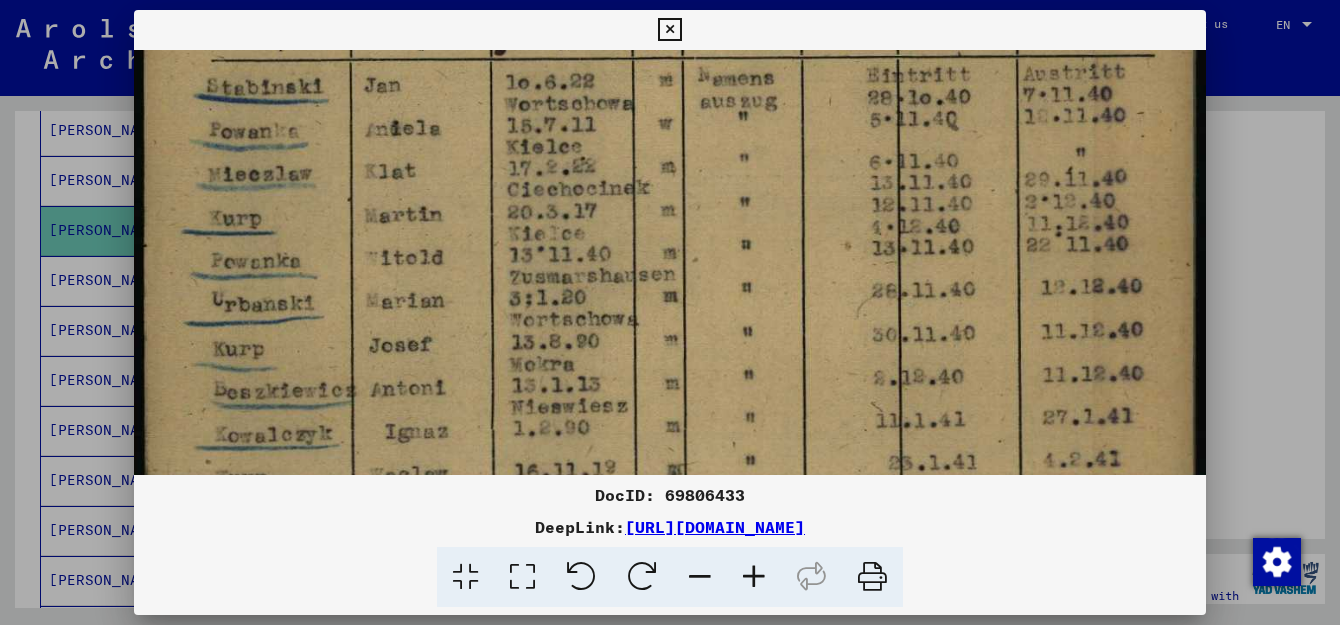 drag, startPoint x: 473, startPoint y: 360, endPoint x: 392, endPoint y: 80, distance: 291.4807 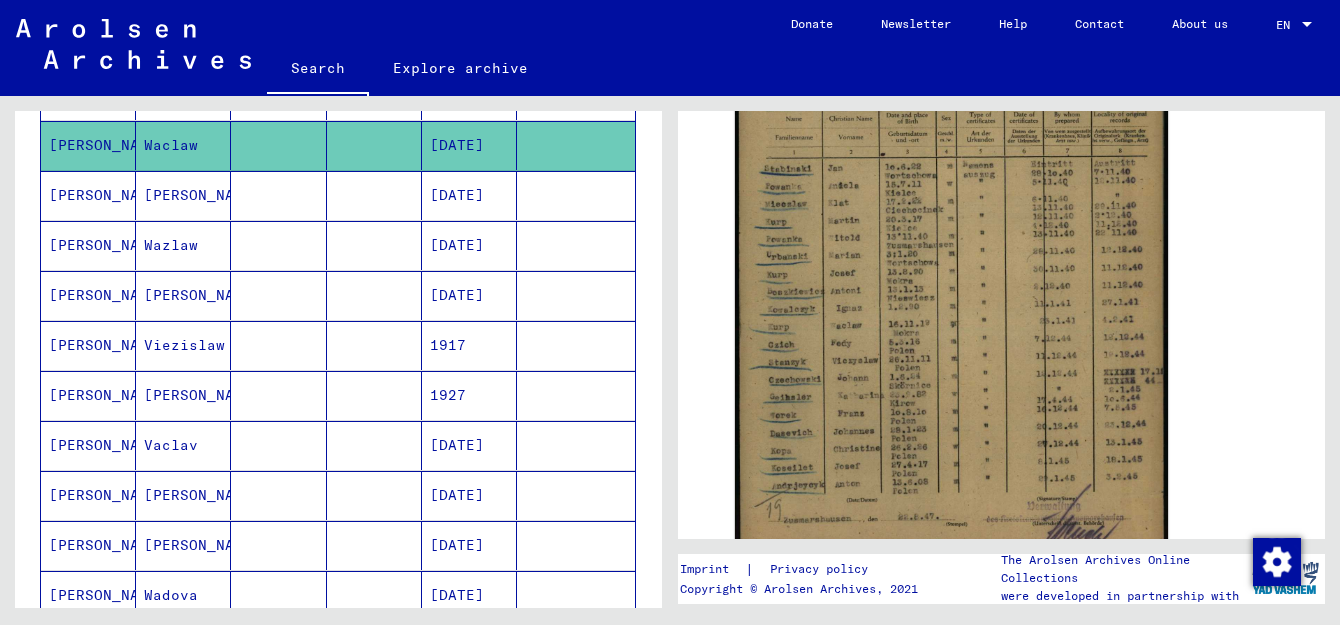 scroll, scrollTop: 639, scrollLeft: 0, axis: vertical 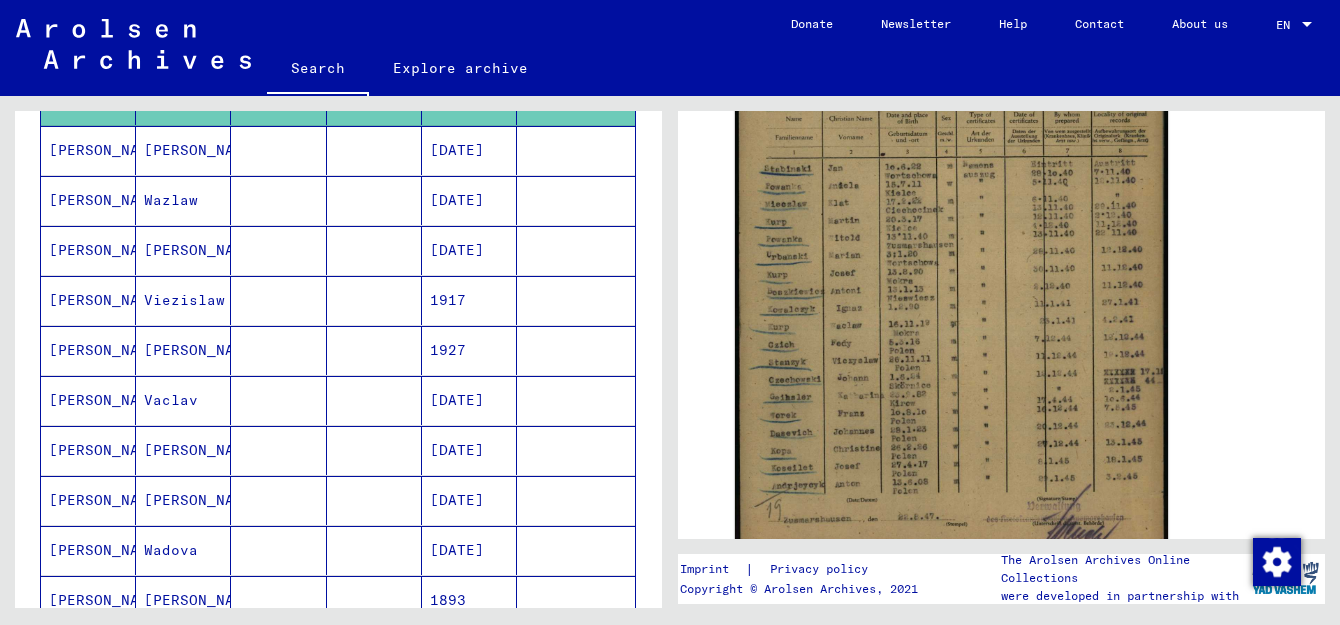 click on "[DATE]" at bounding box center (469, 300) 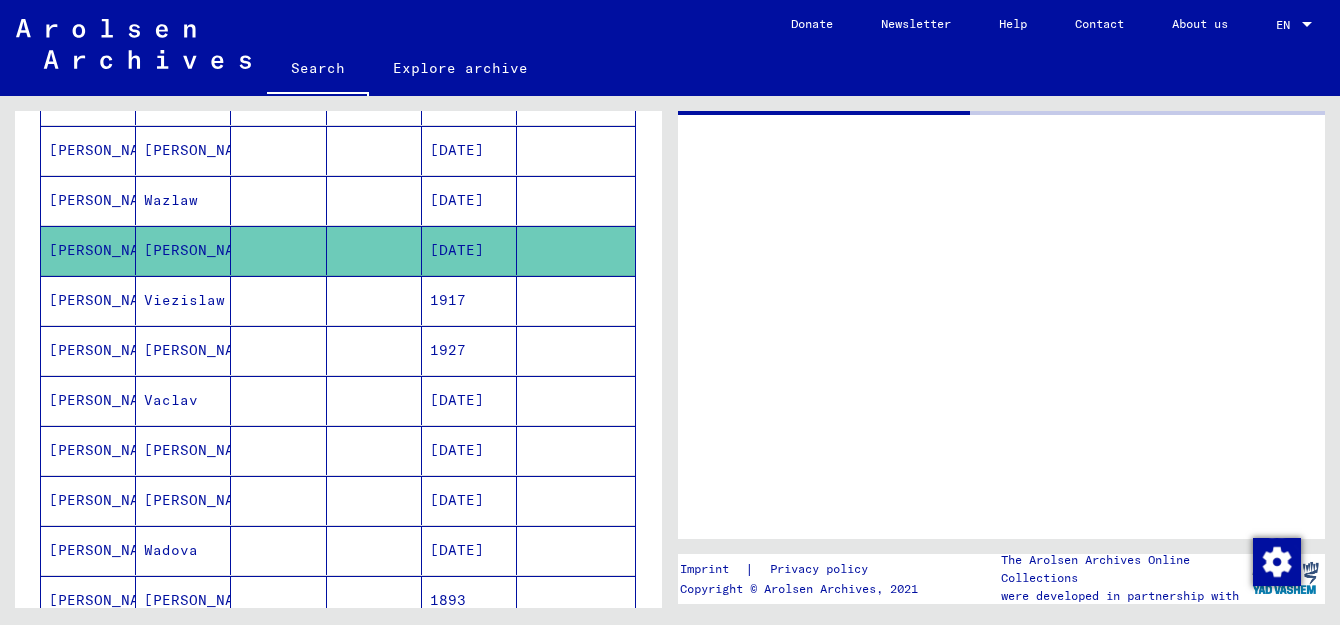 scroll, scrollTop: 0, scrollLeft: 0, axis: both 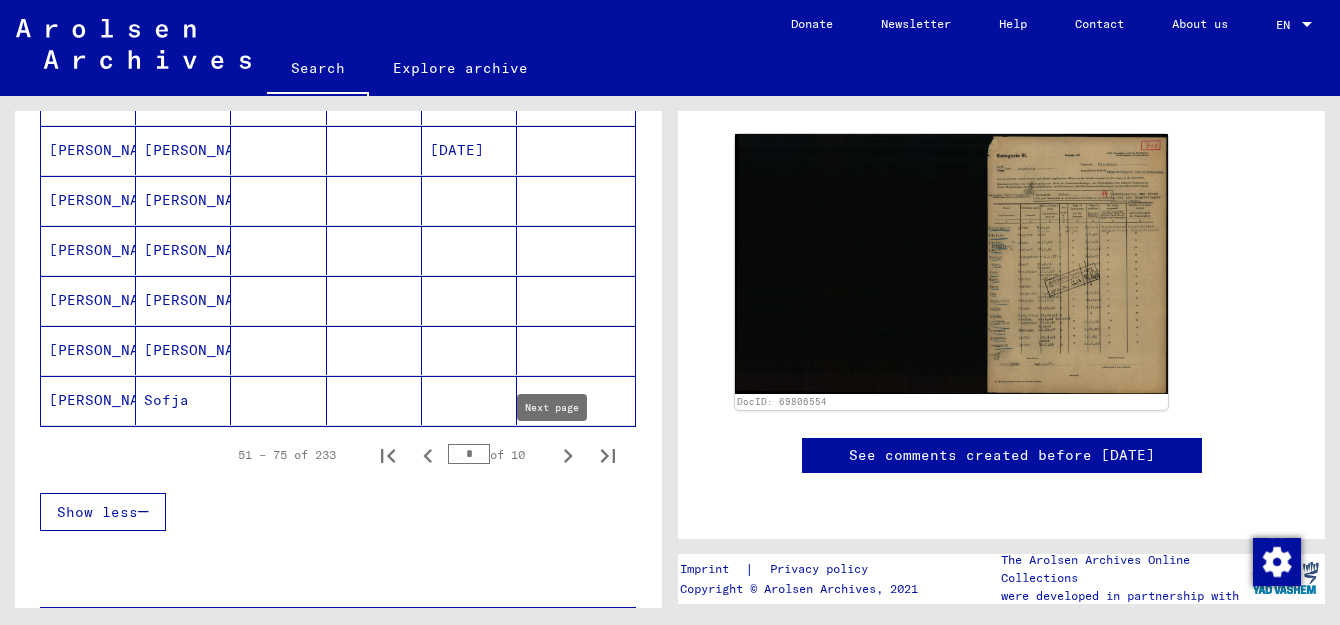 click 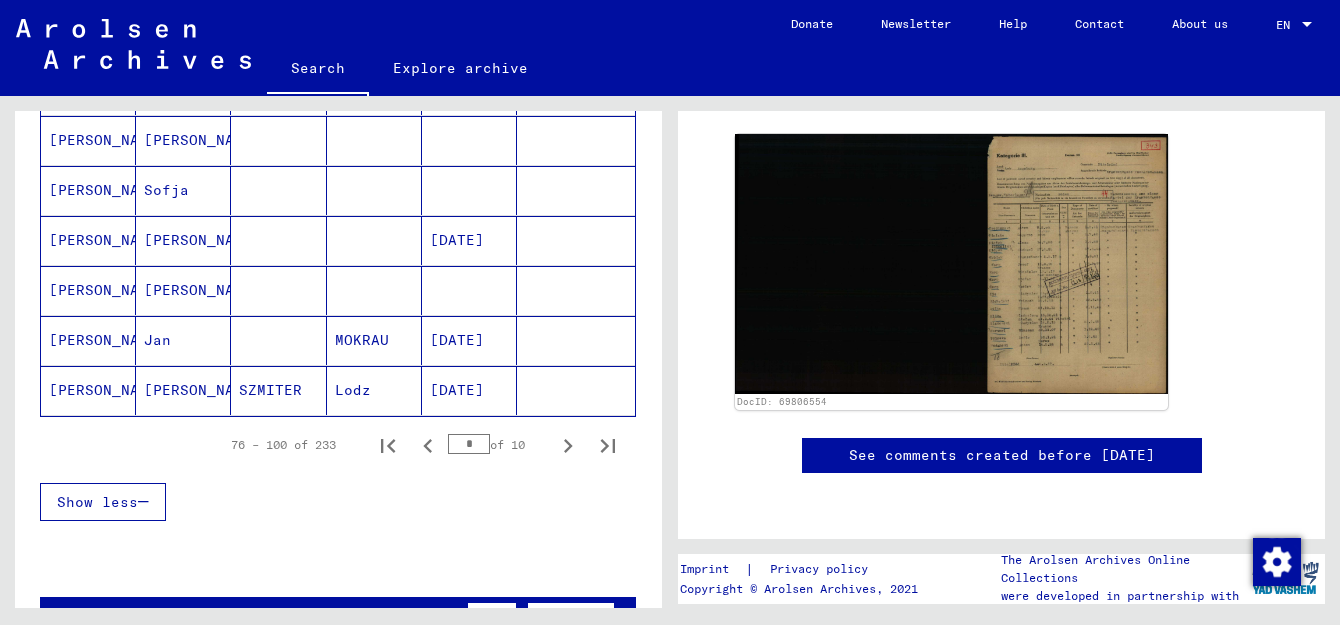 scroll, scrollTop: 1249, scrollLeft: 0, axis: vertical 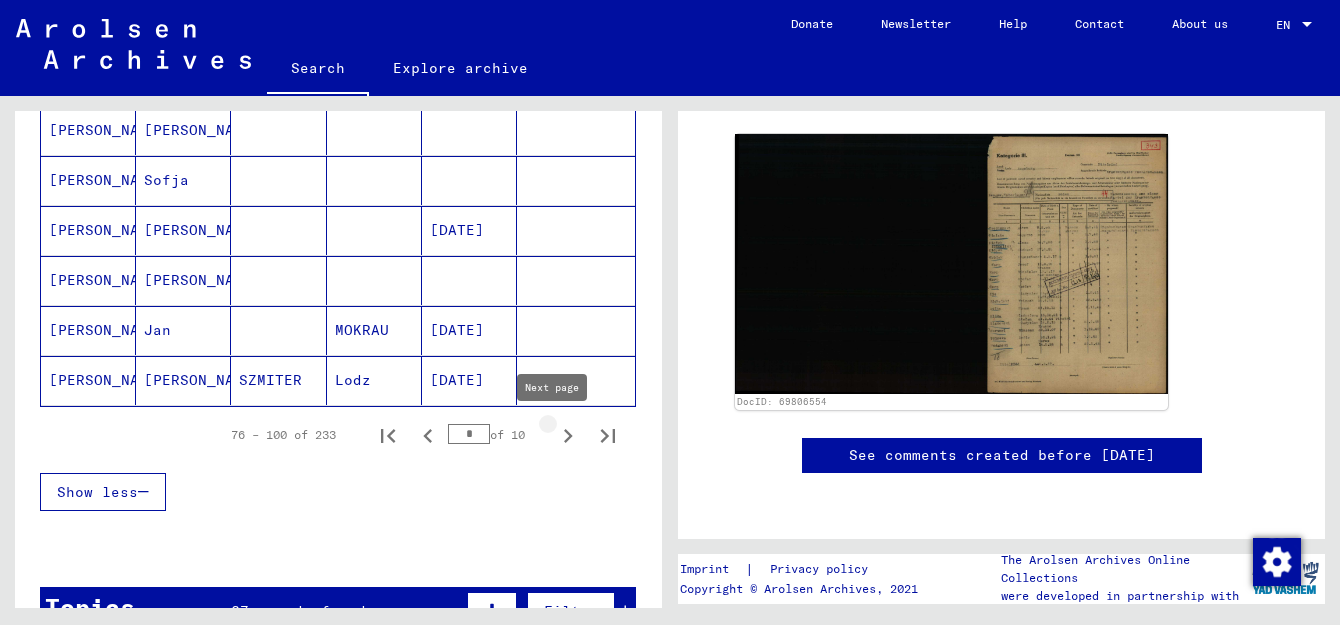 click 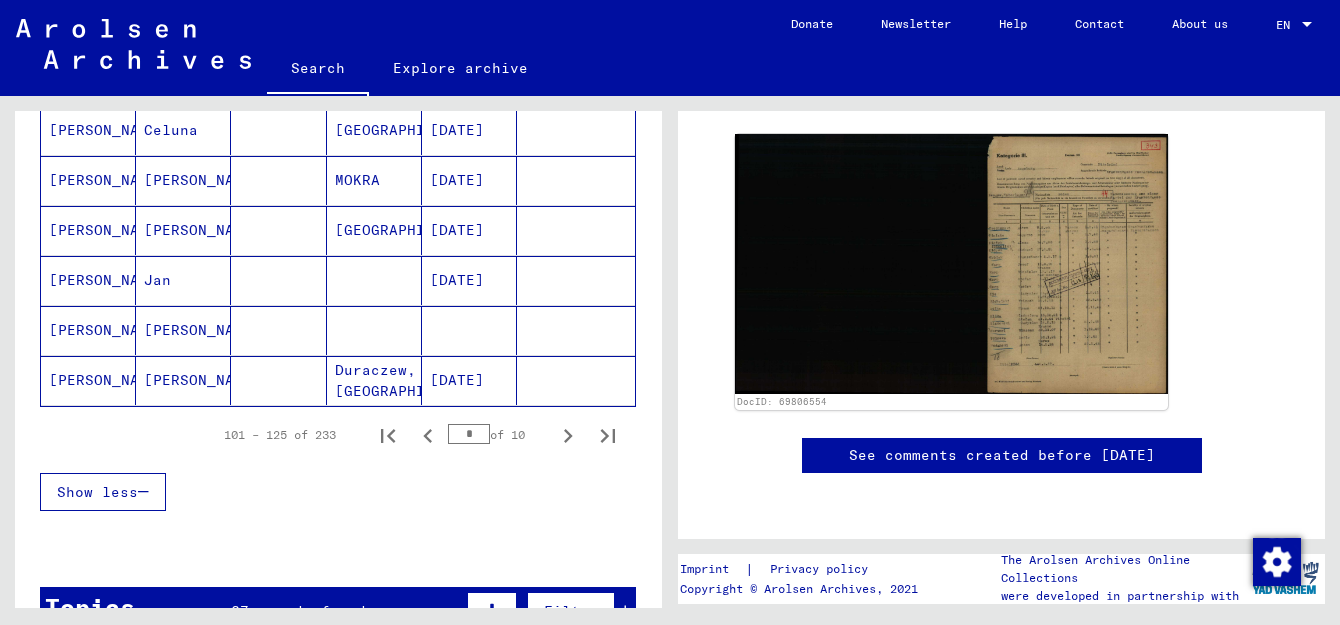 scroll, scrollTop: 383, scrollLeft: 0, axis: vertical 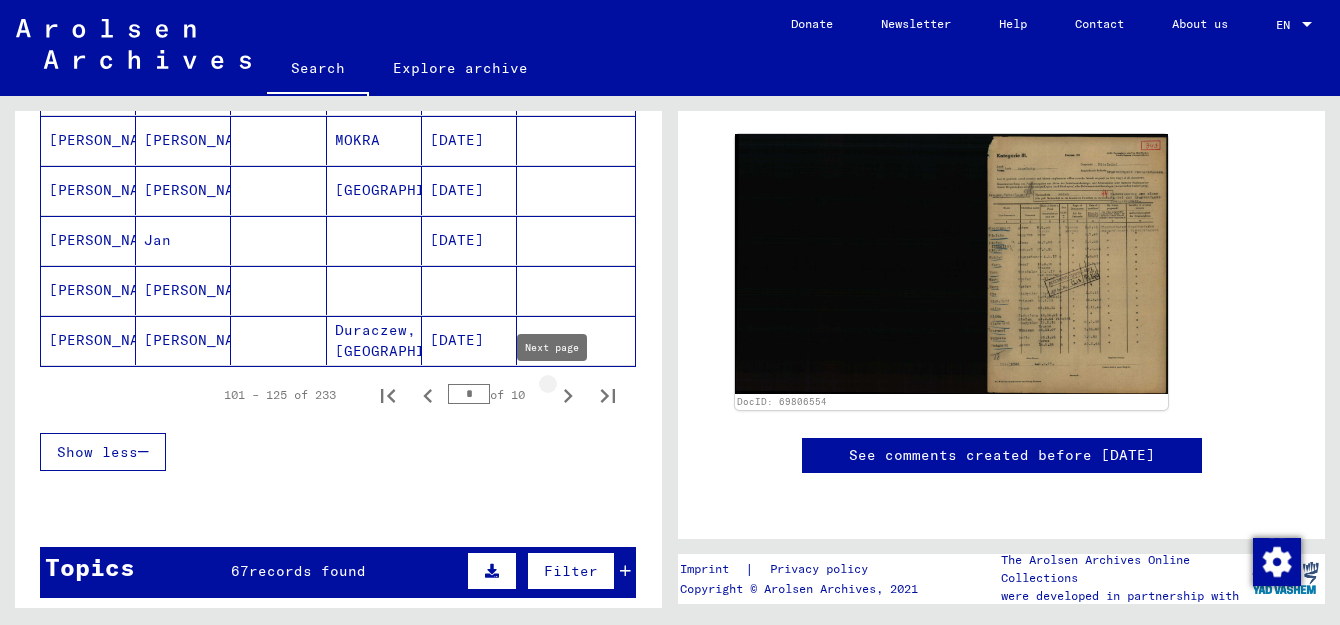 click 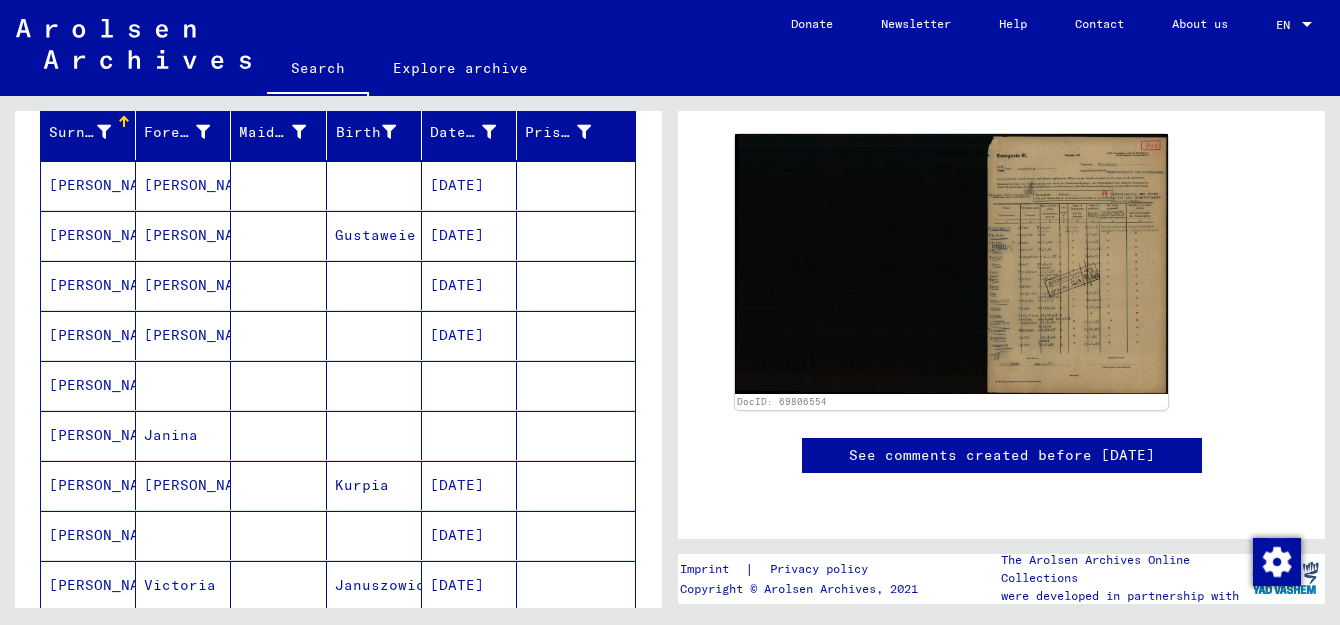 scroll, scrollTop: 259, scrollLeft: 0, axis: vertical 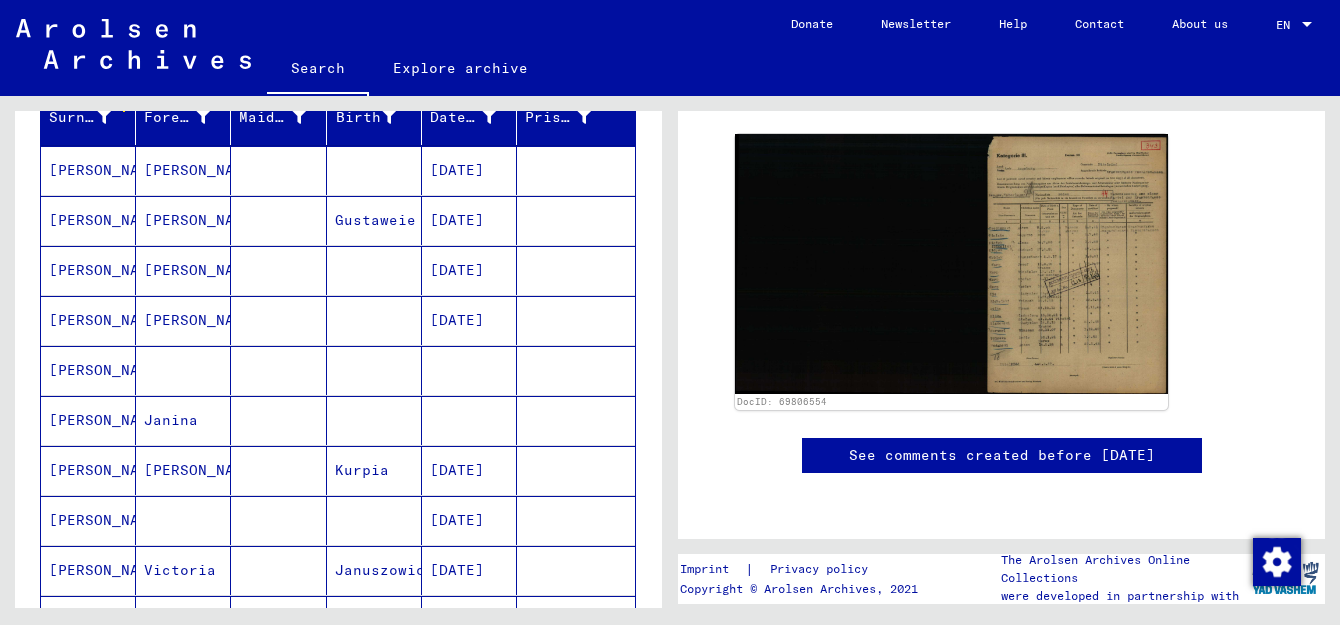 click on "[DATE]" at bounding box center (469, 520) 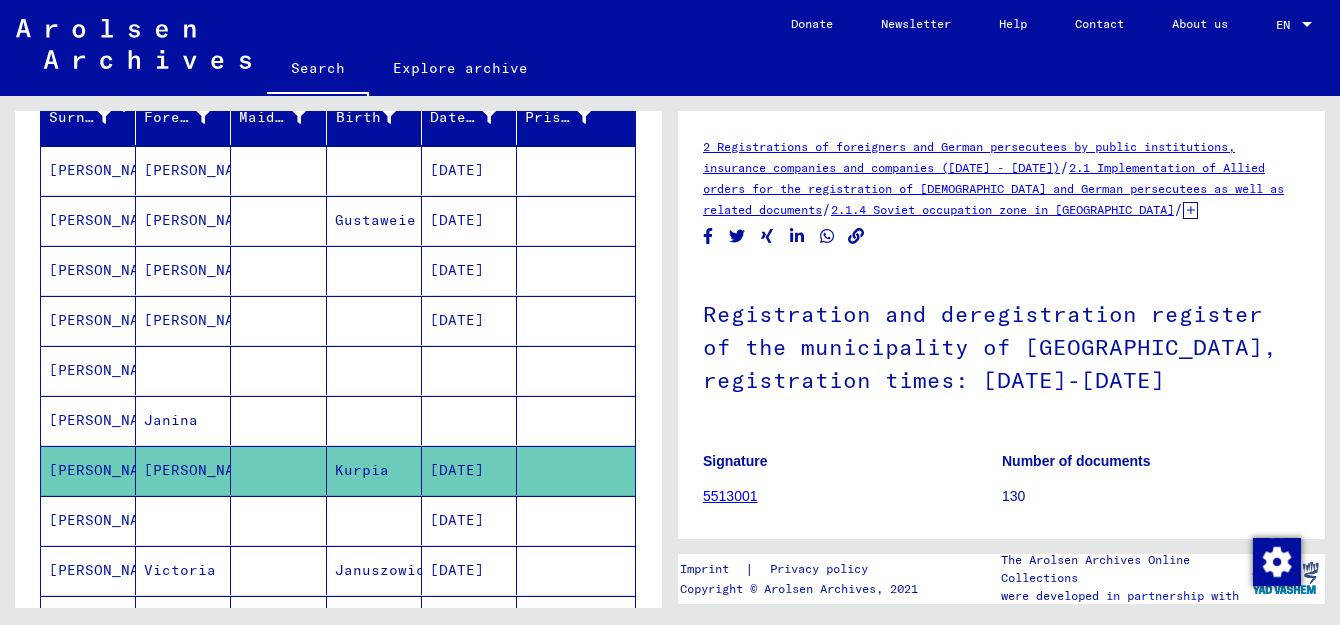 scroll, scrollTop: 0, scrollLeft: 0, axis: both 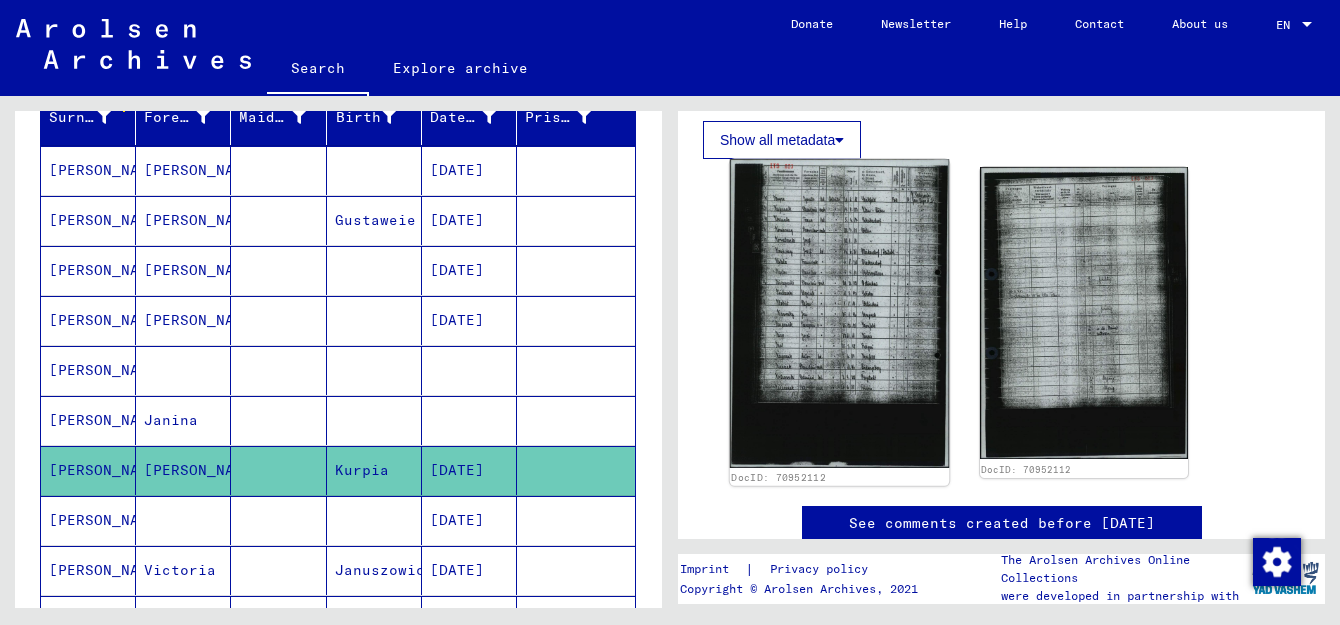 click 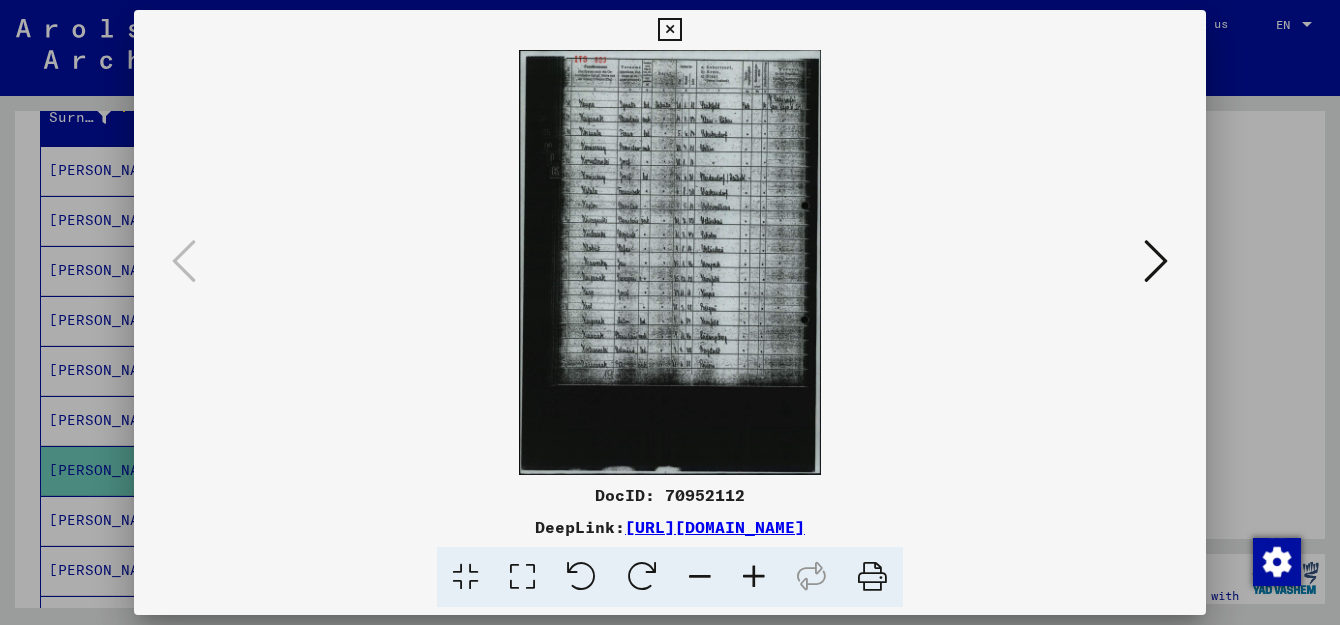 click at bounding box center [522, 577] 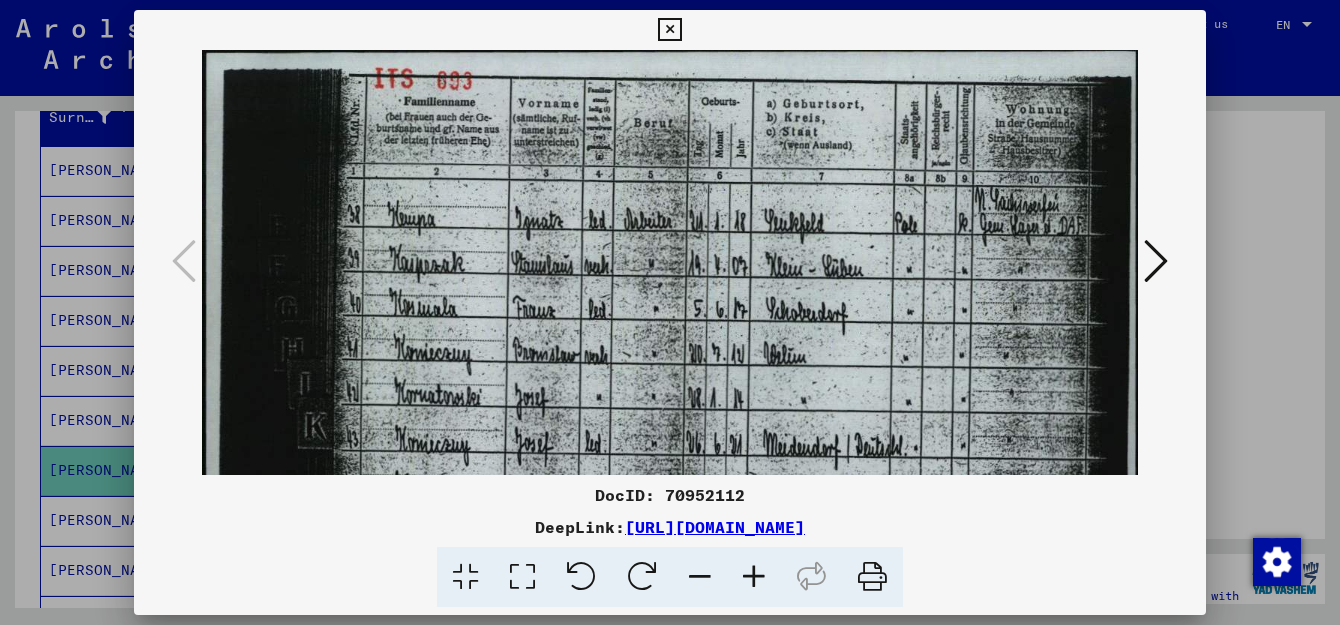 drag, startPoint x: 1316, startPoint y: 277, endPoint x: 1316, endPoint y: 309, distance: 32 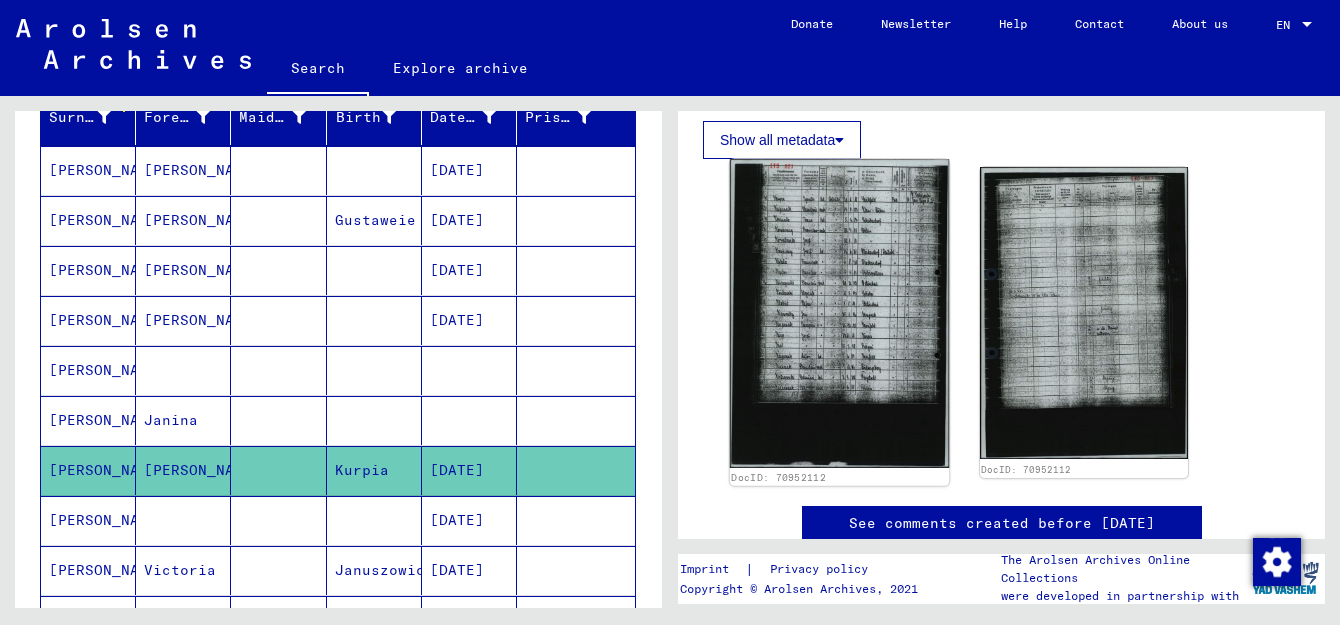 click 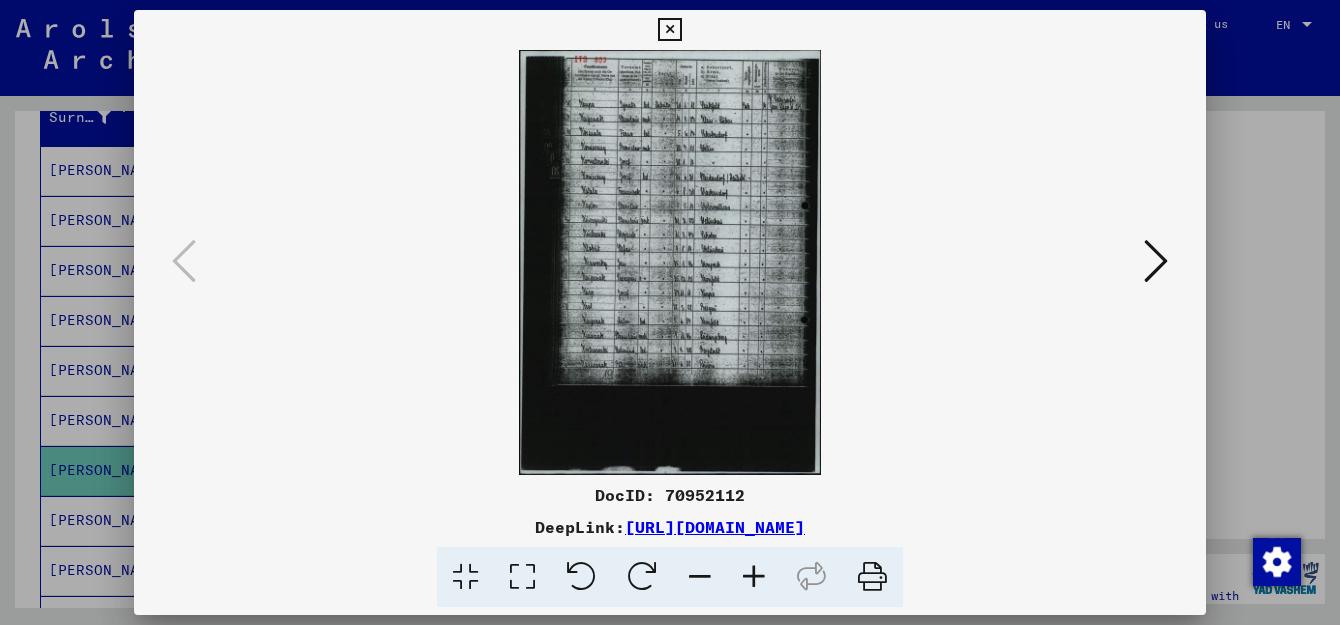 click at bounding box center [522, 577] 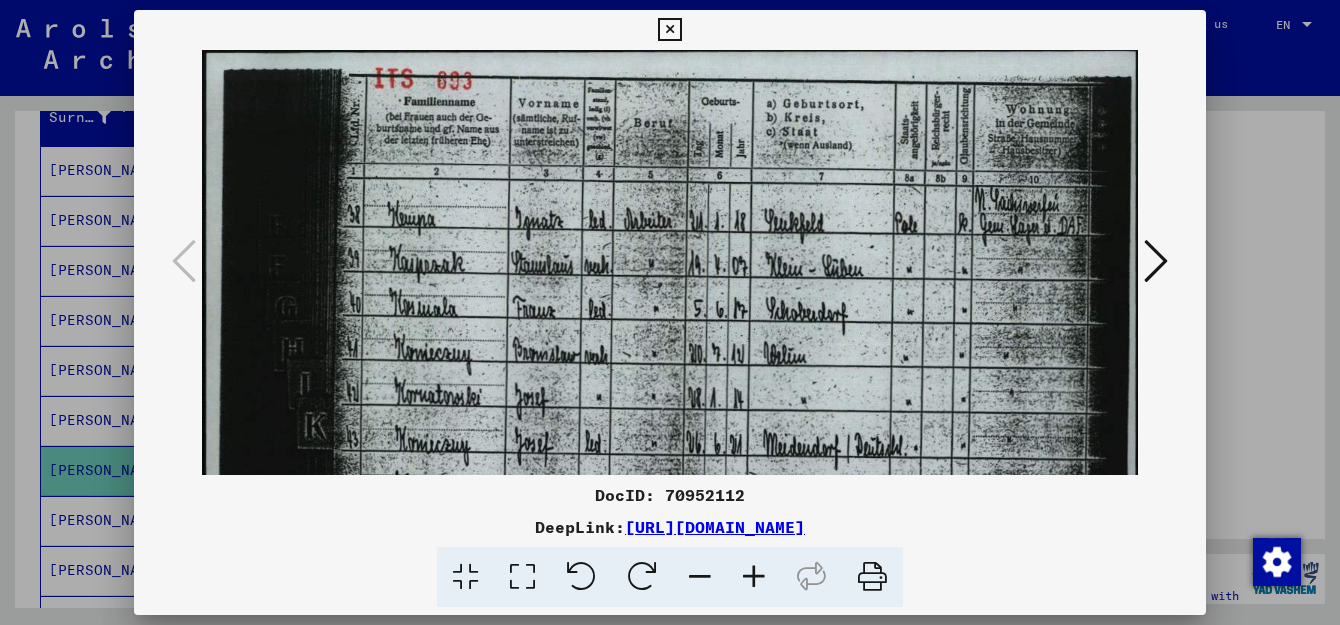 click at bounding box center (522, 577) 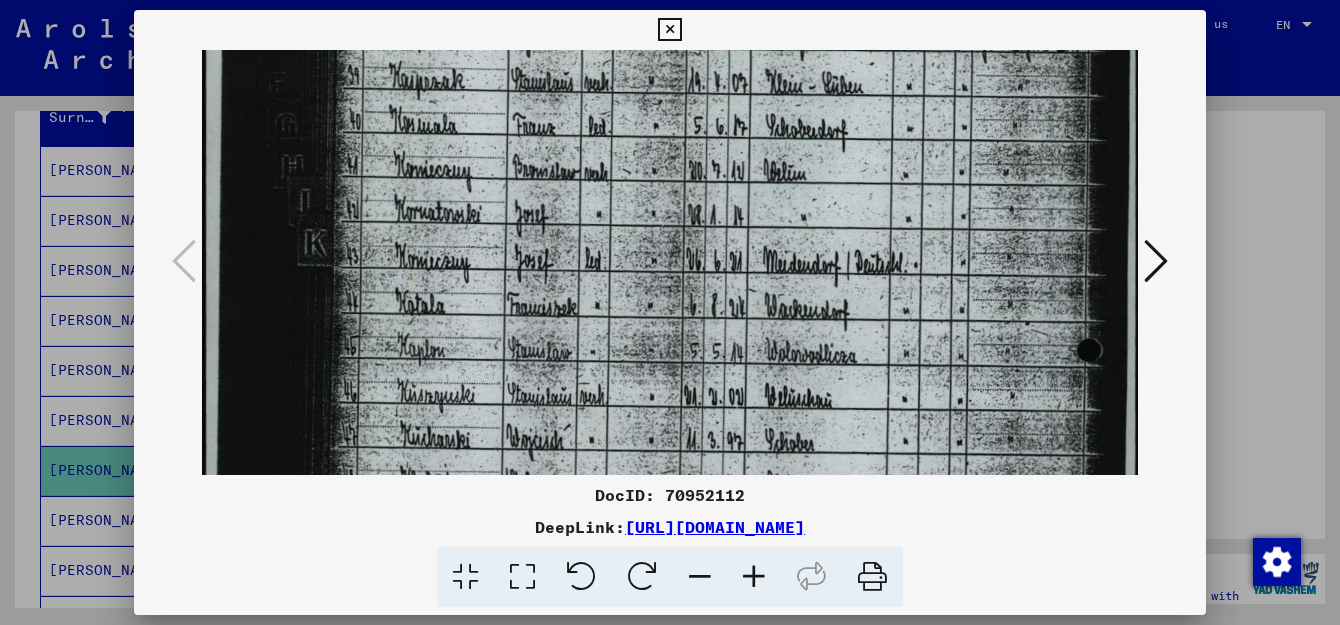 scroll, scrollTop: 179, scrollLeft: 0, axis: vertical 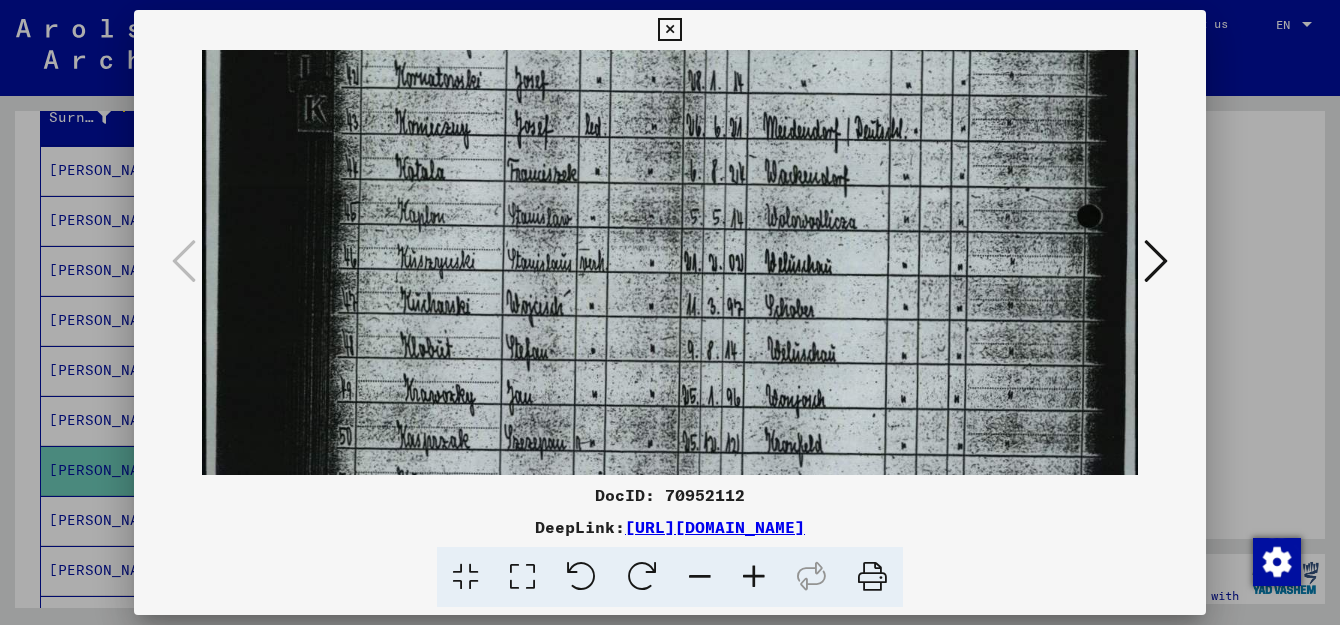 drag, startPoint x: 678, startPoint y: 376, endPoint x: 592, endPoint y: 60, distance: 327.4935 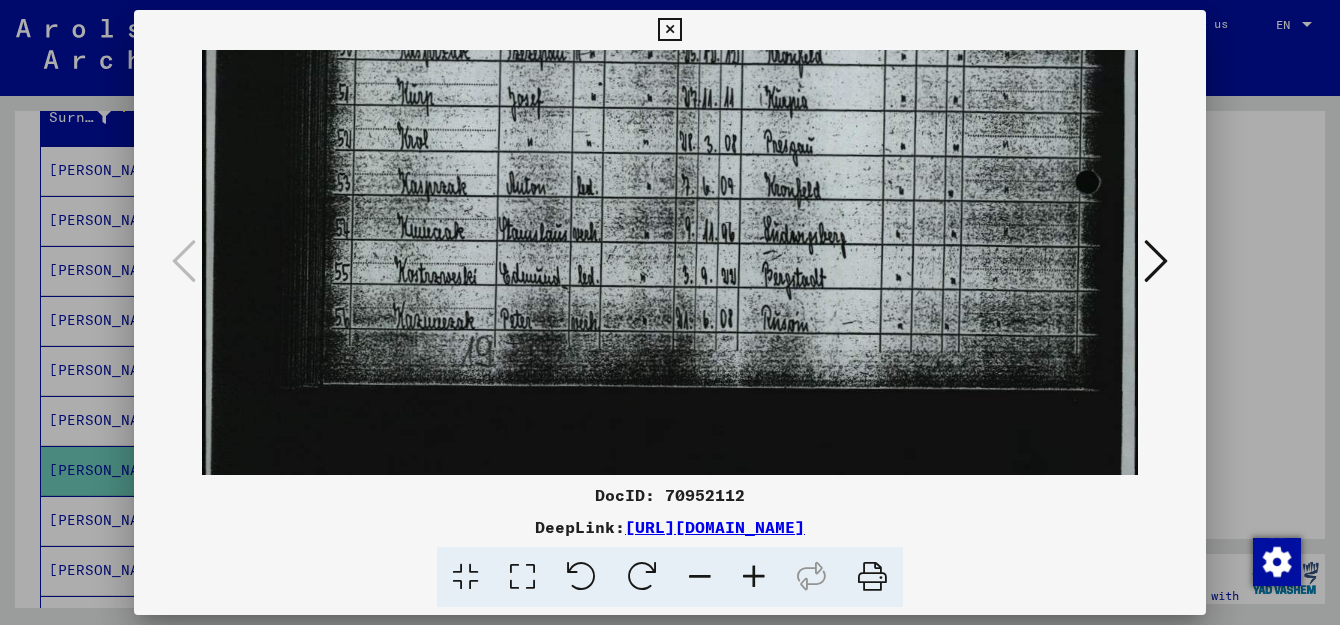 scroll, scrollTop: 707, scrollLeft: 0, axis: vertical 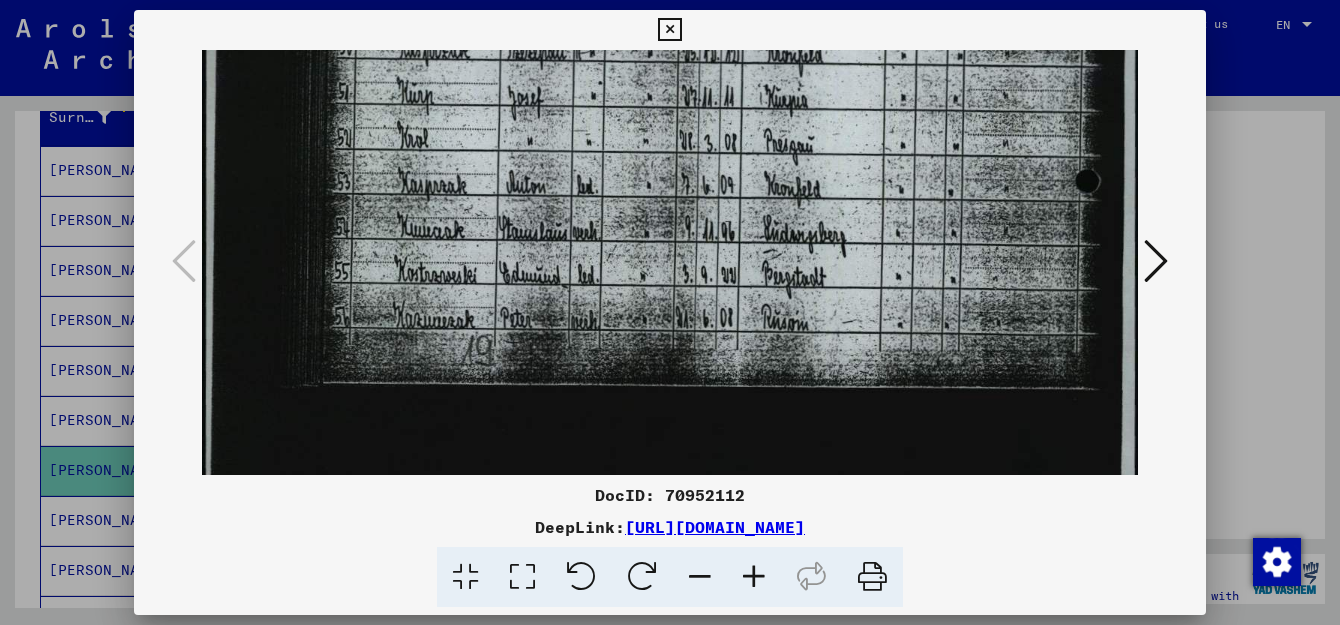 drag, startPoint x: 740, startPoint y: 413, endPoint x: 652, endPoint y: 22, distance: 400.7805 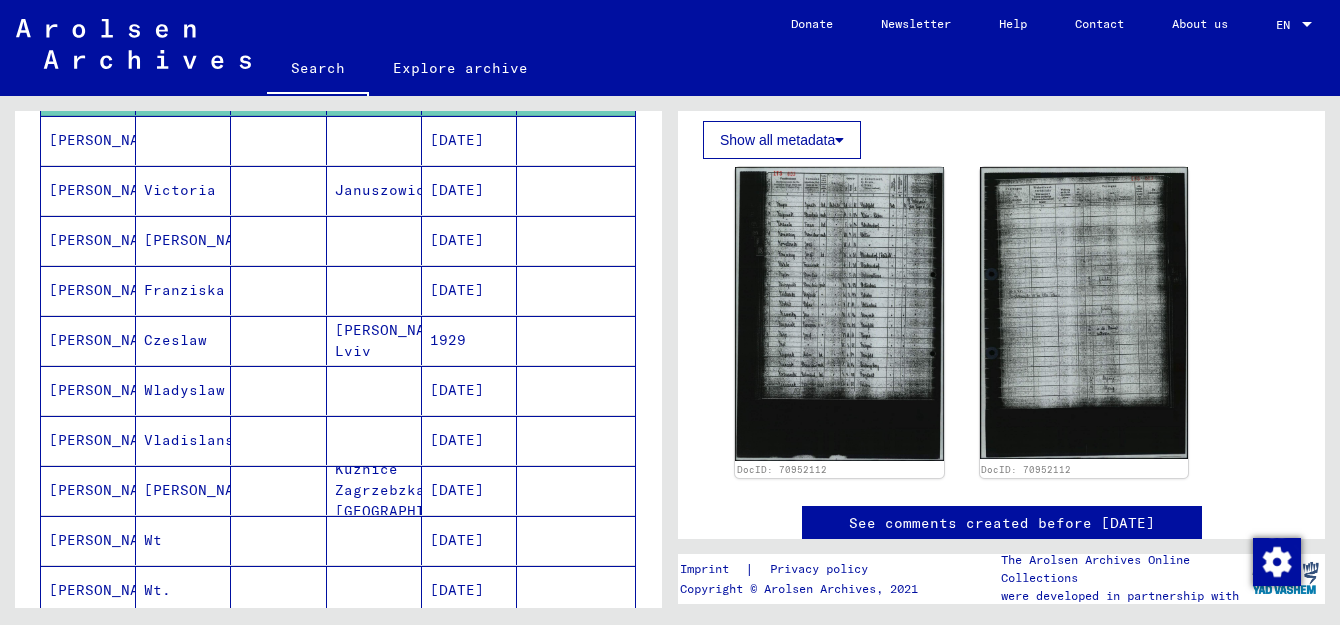 scroll, scrollTop: 644, scrollLeft: 0, axis: vertical 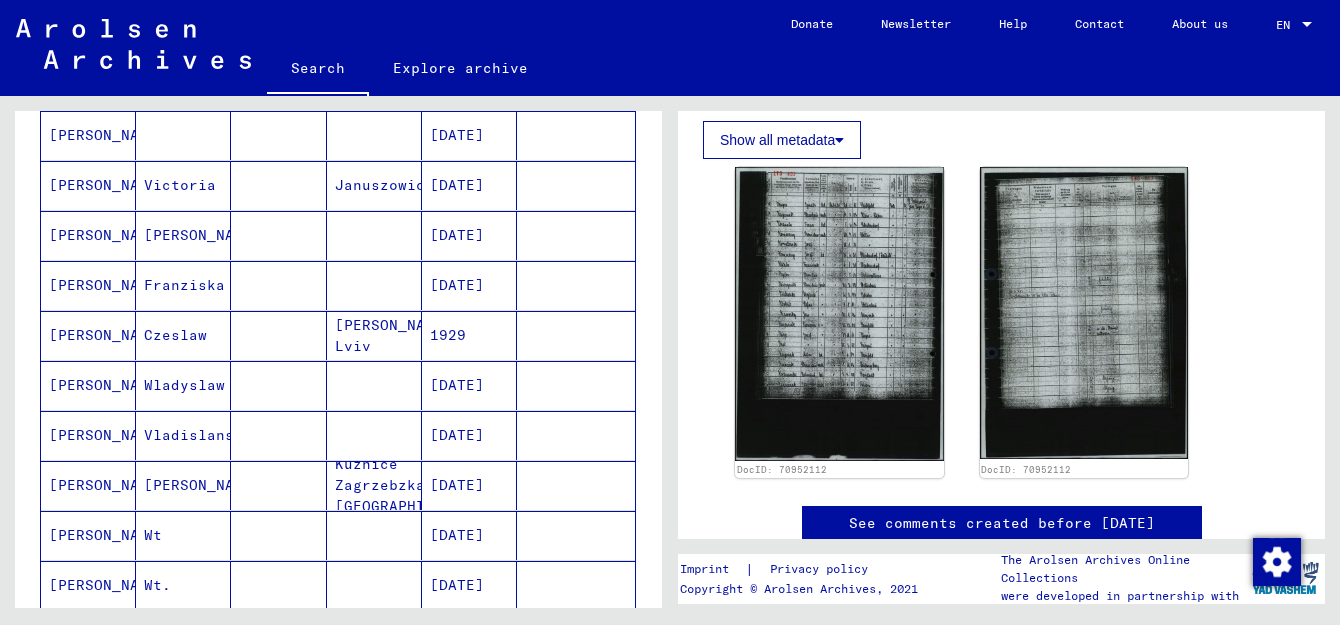 click on "[DATE]" at bounding box center (469, 285) 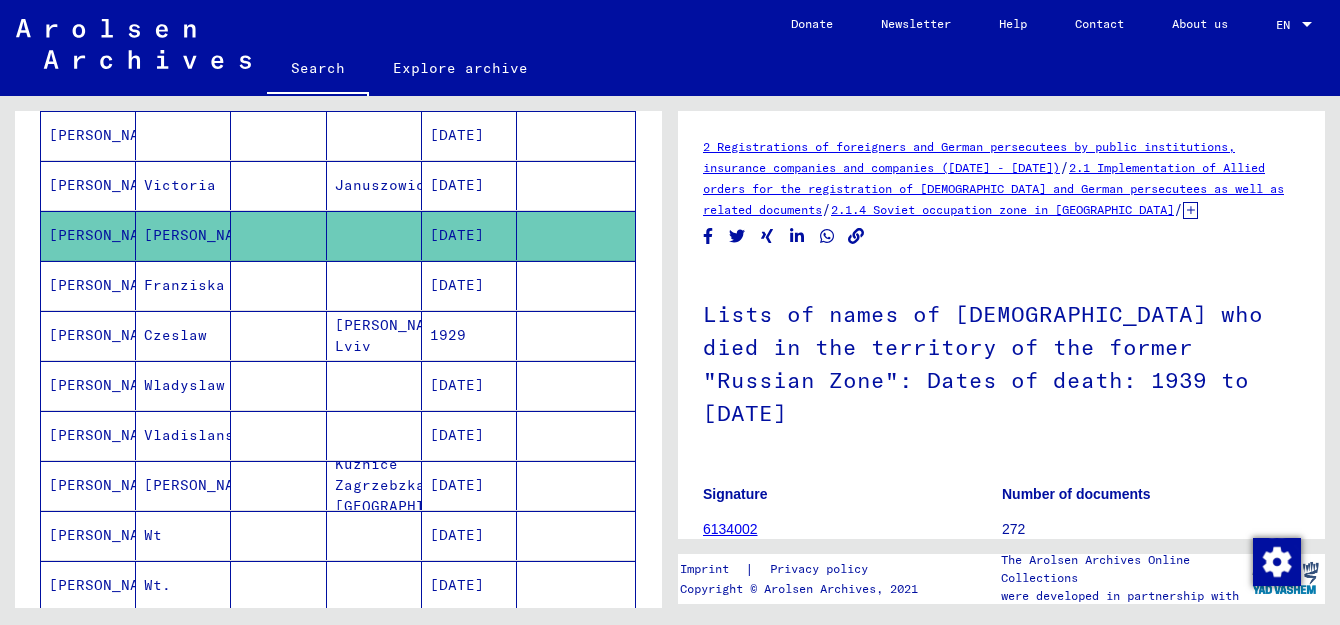 scroll, scrollTop: 0, scrollLeft: 0, axis: both 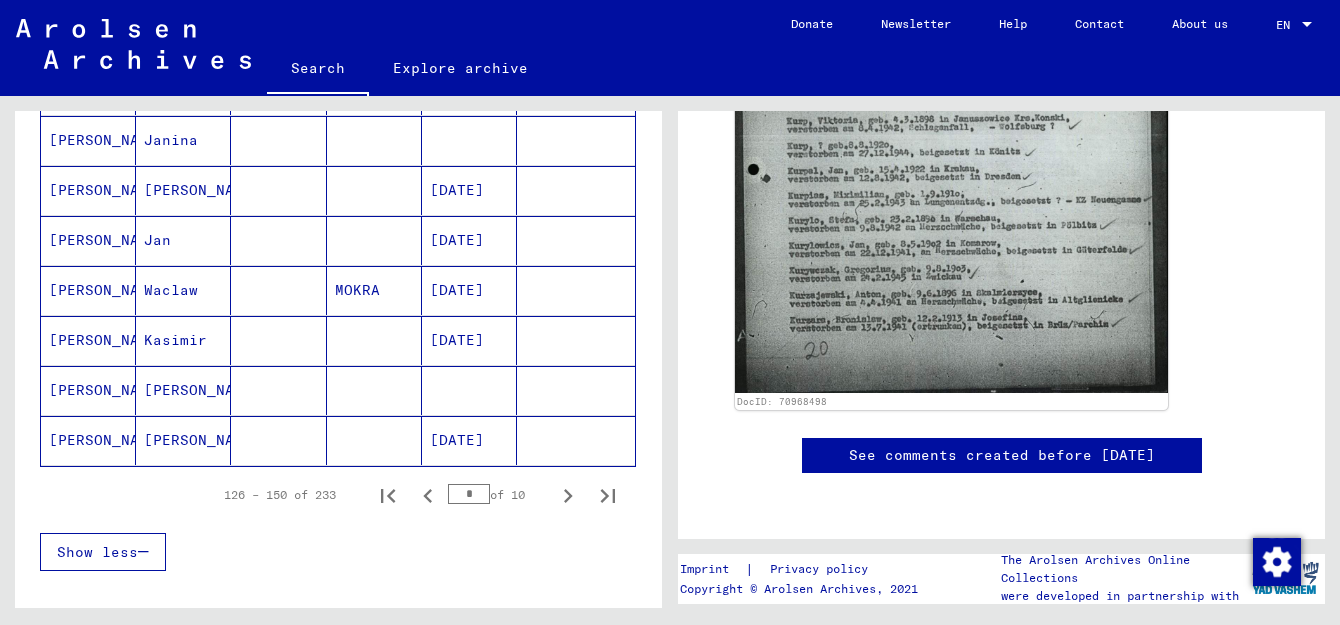click on "[PERSON_NAME]" at bounding box center [183, 440] 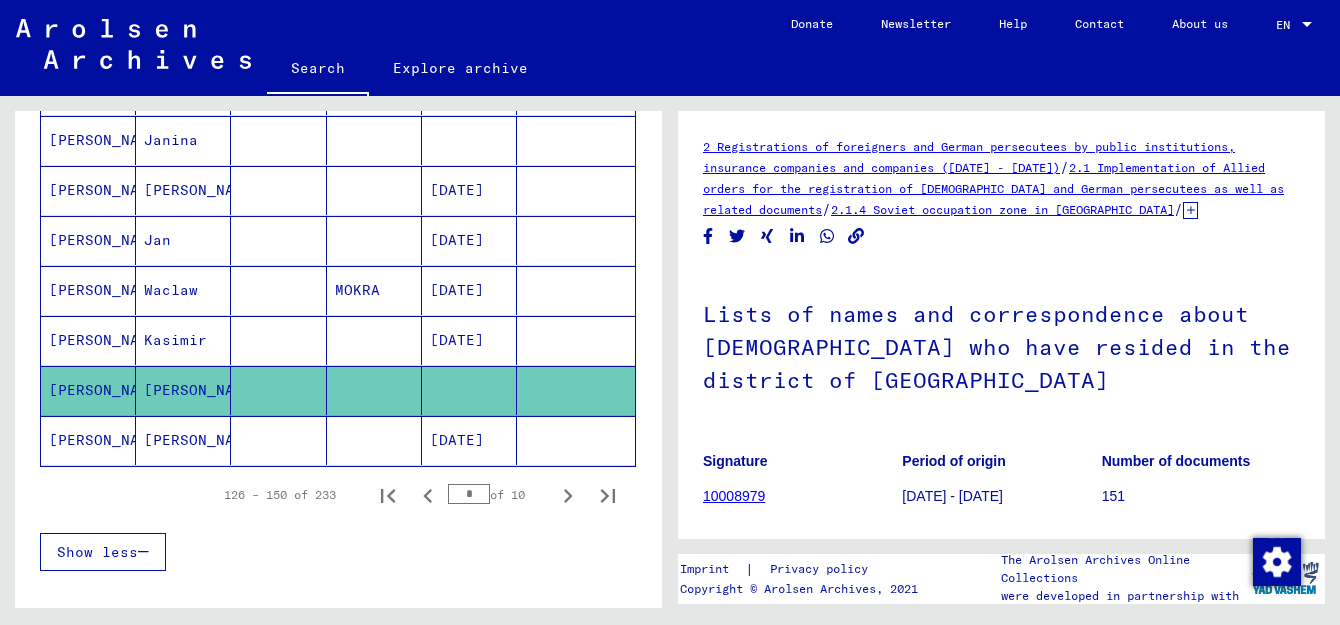 scroll, scrollTop: 0, scrollLeft: 0, axis: both 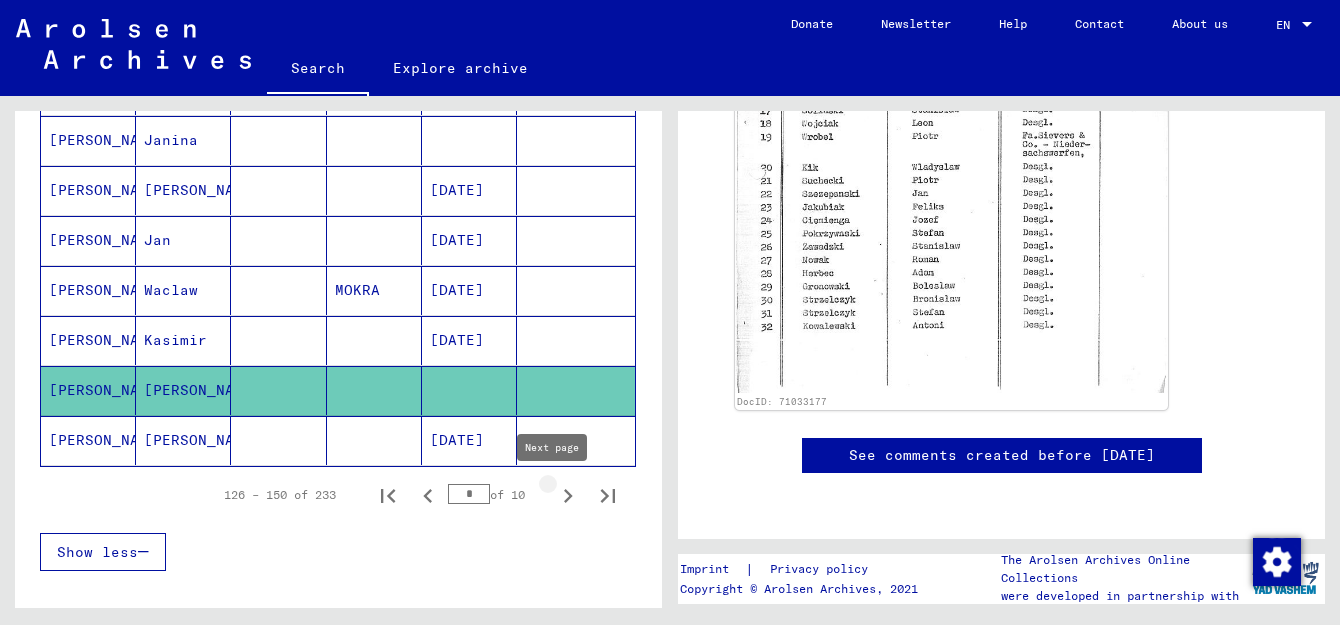 click 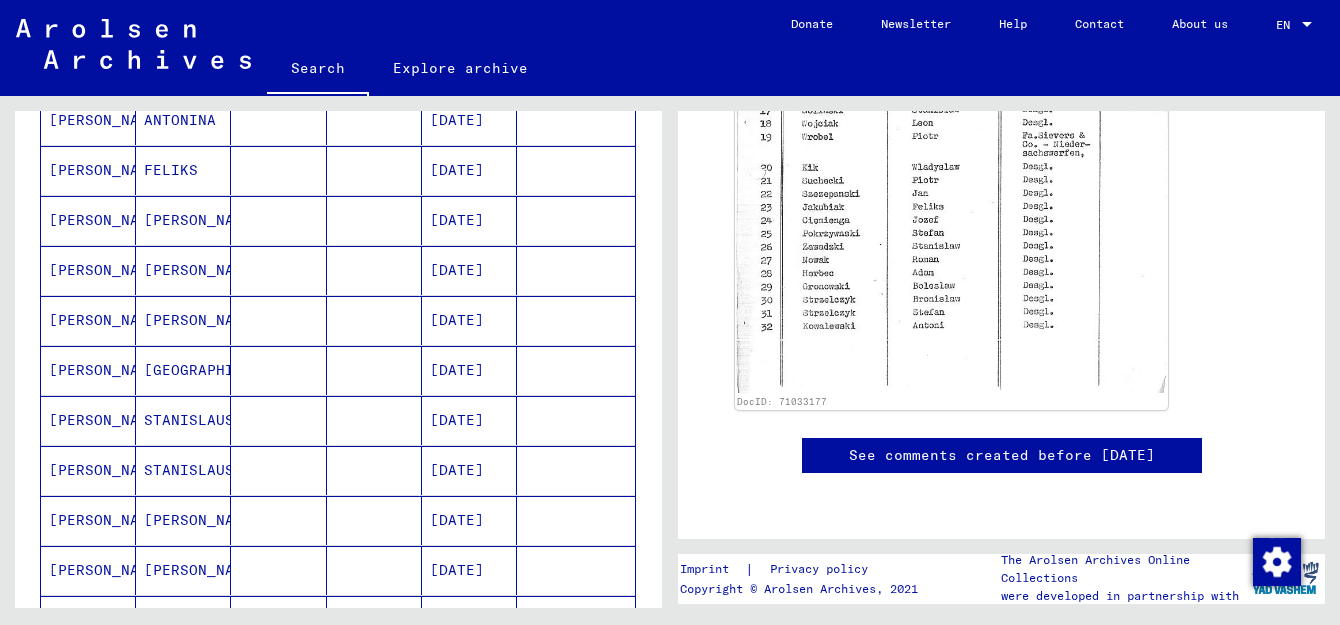 scroll, scrollTop: 324, scrollLeft: 0, axis: vertical 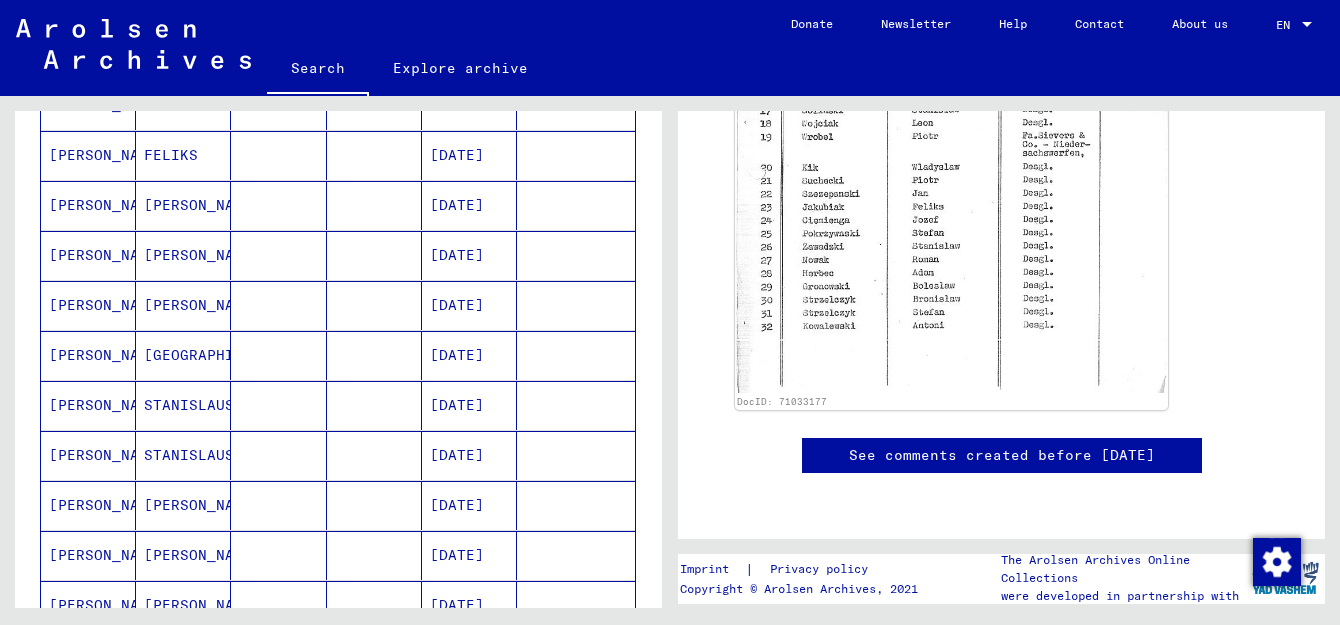 click on "[DATE]" at bounding box center (469, 305) 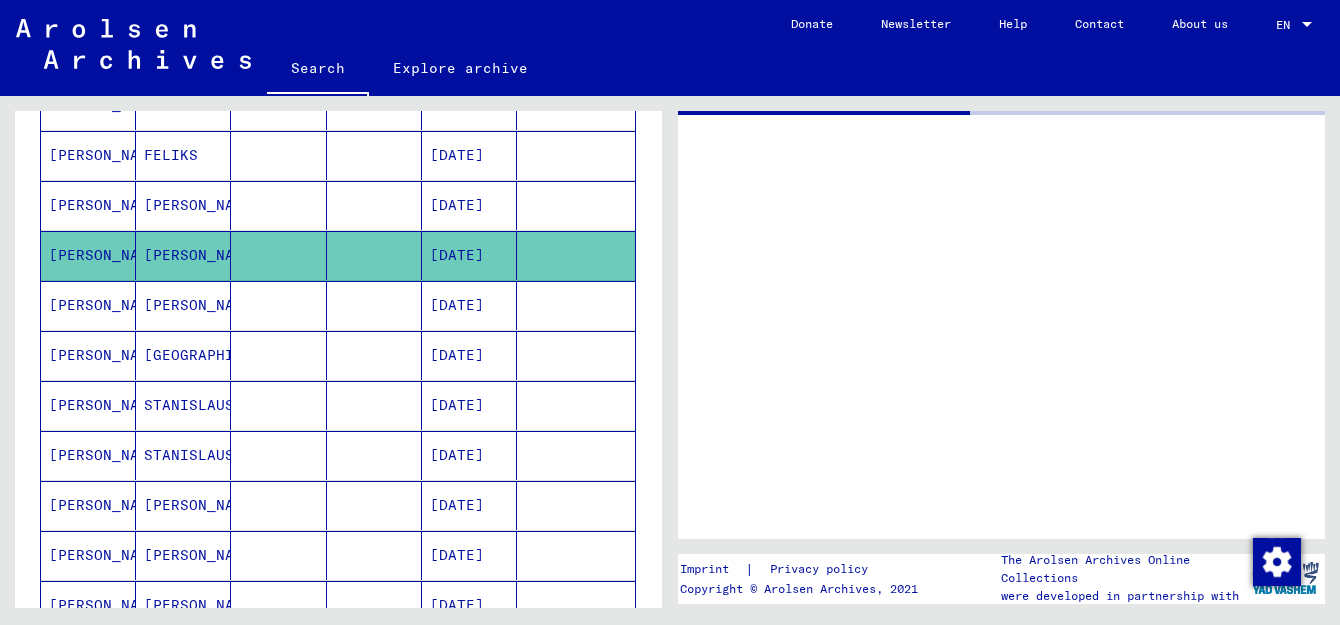 scroll, scrollTop: 0, scrollLeft: 0, axis: both 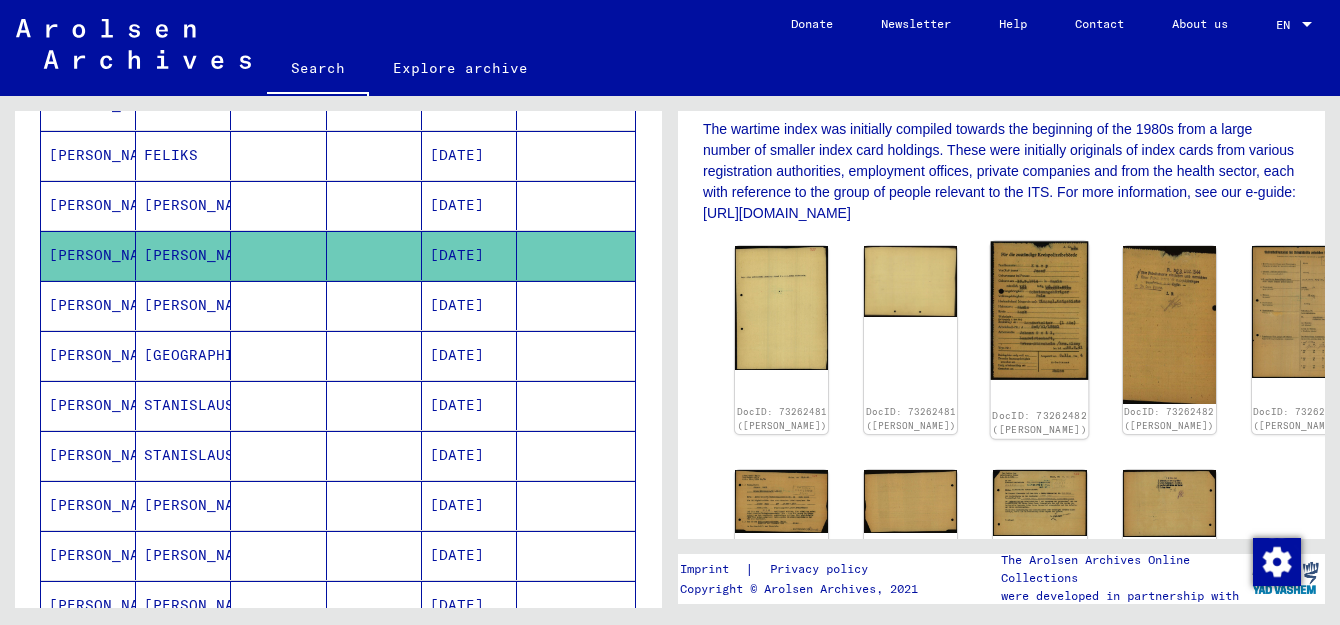 click 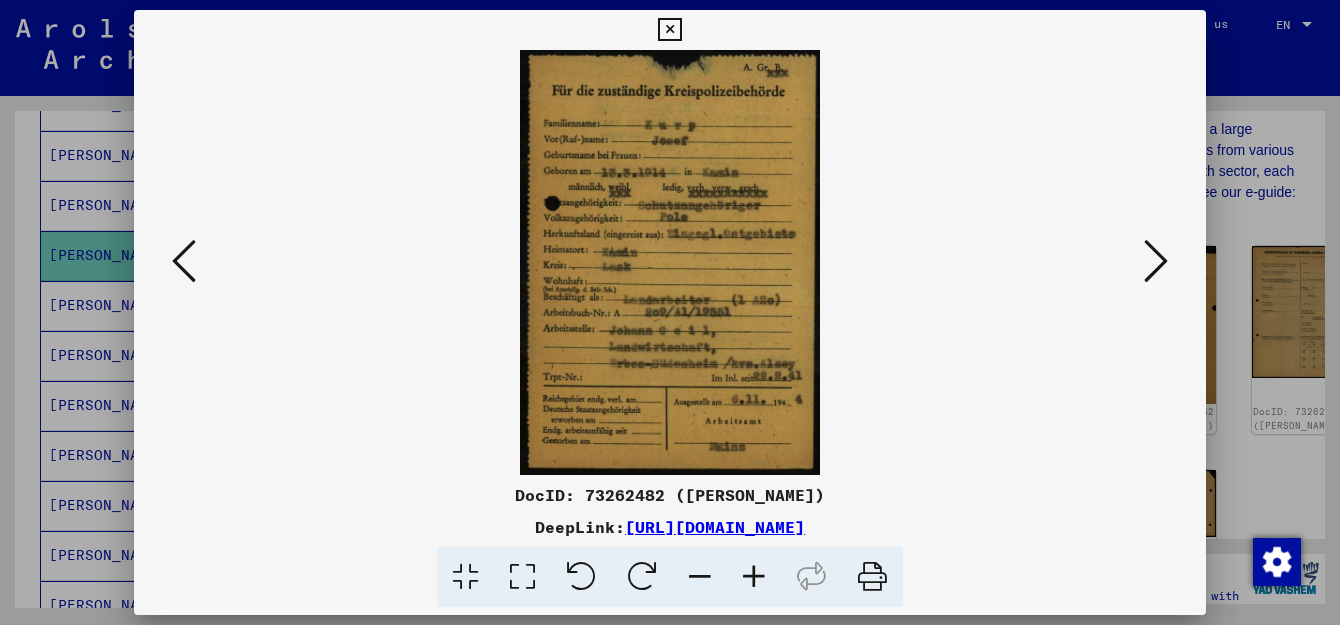 drag, startPoint x: 665, startPoint y: 28, endPoint x: 674, endPoint y: 13, distance: 17.492855 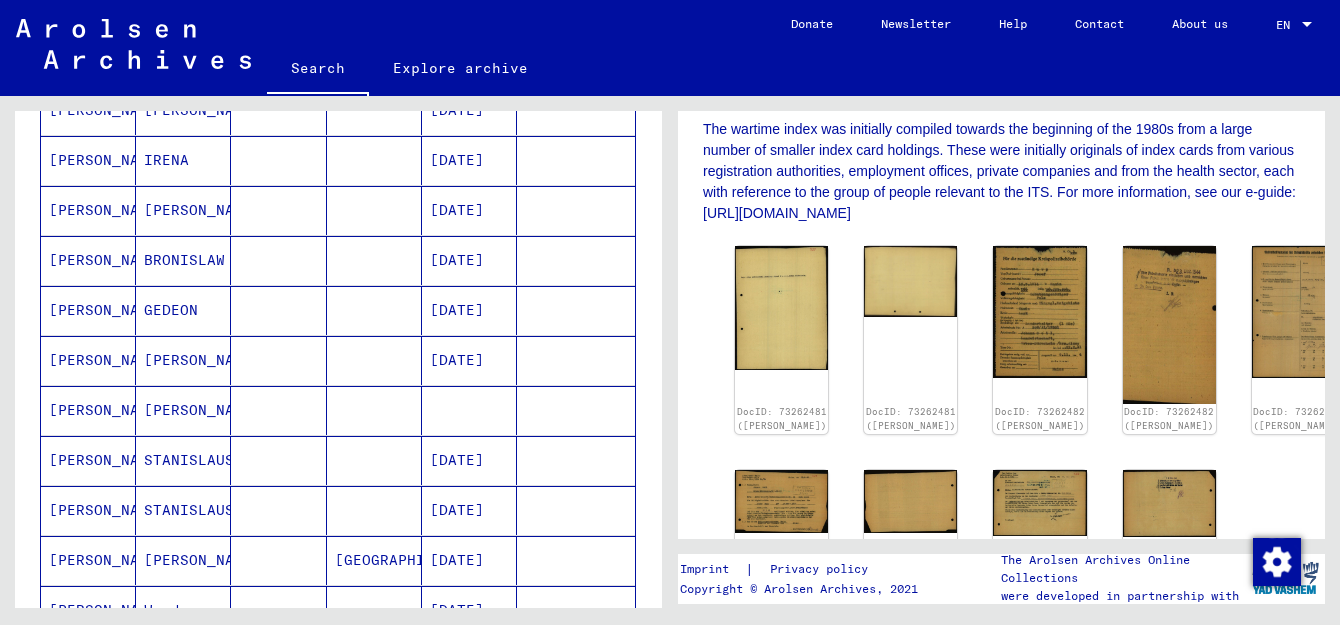 scroll, scrollTop: 824, scrollLeft: 0, axis: vertical 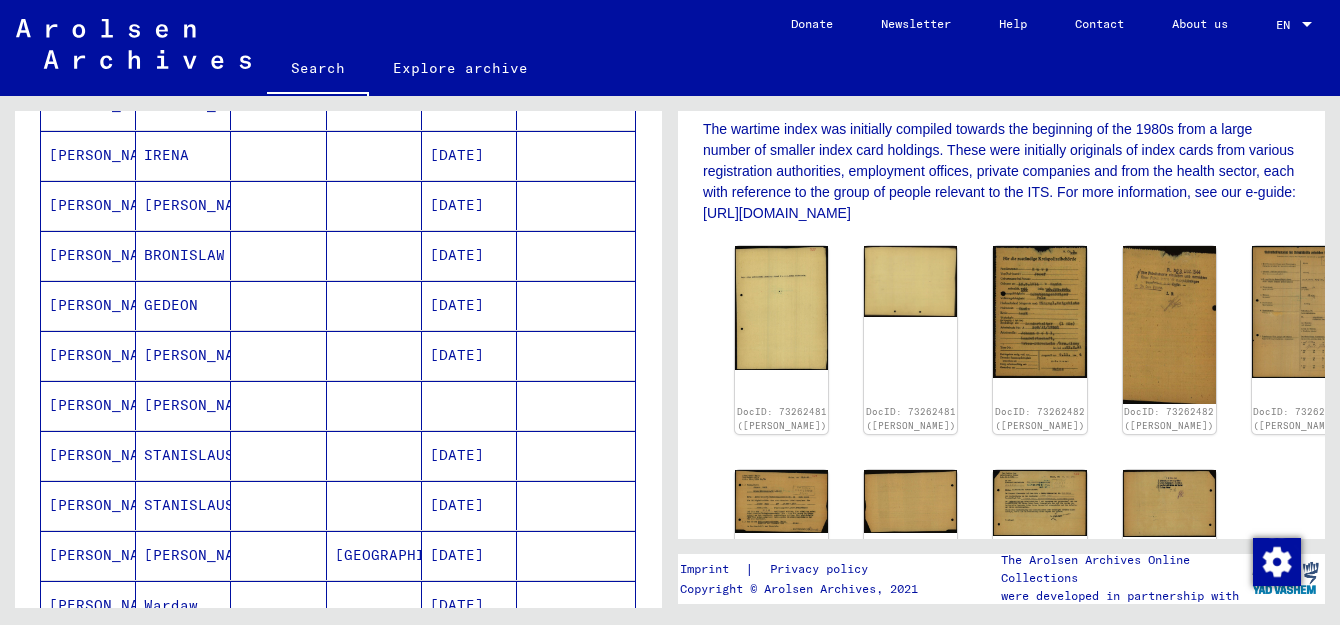 click on "[PERSON_NAME]" at bounding box center [183, 455] 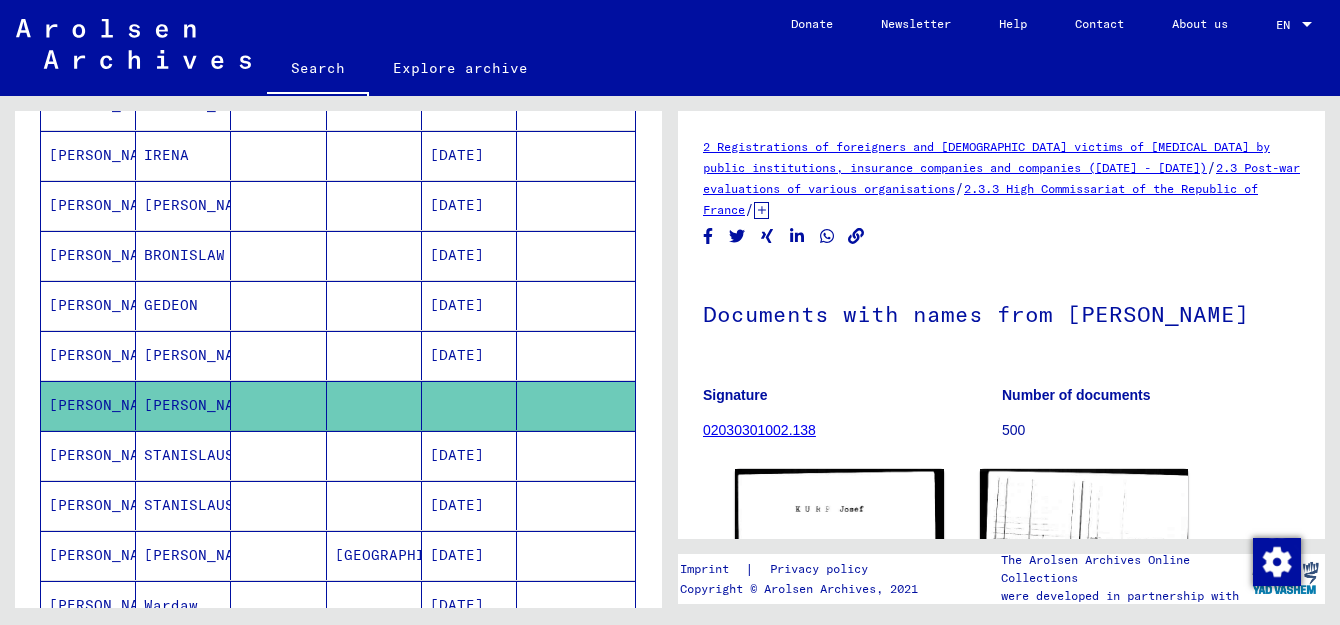 scroll, scrollTop: 0, scrollLeft: 0, axis: both 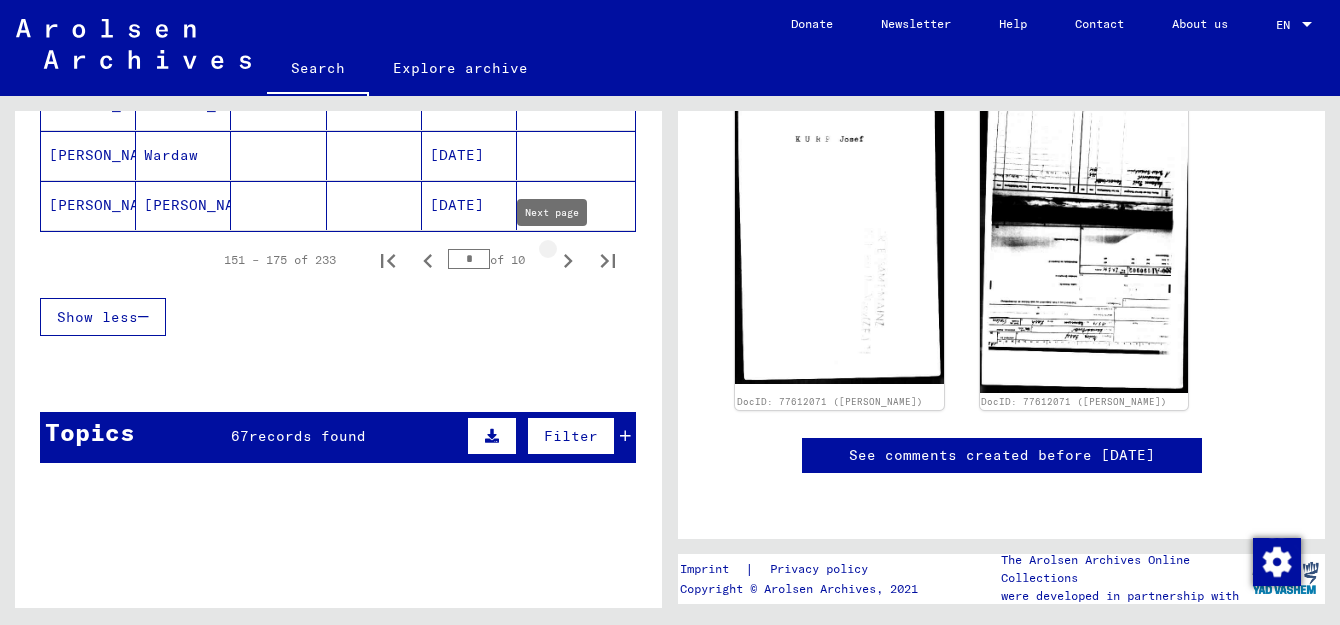 click 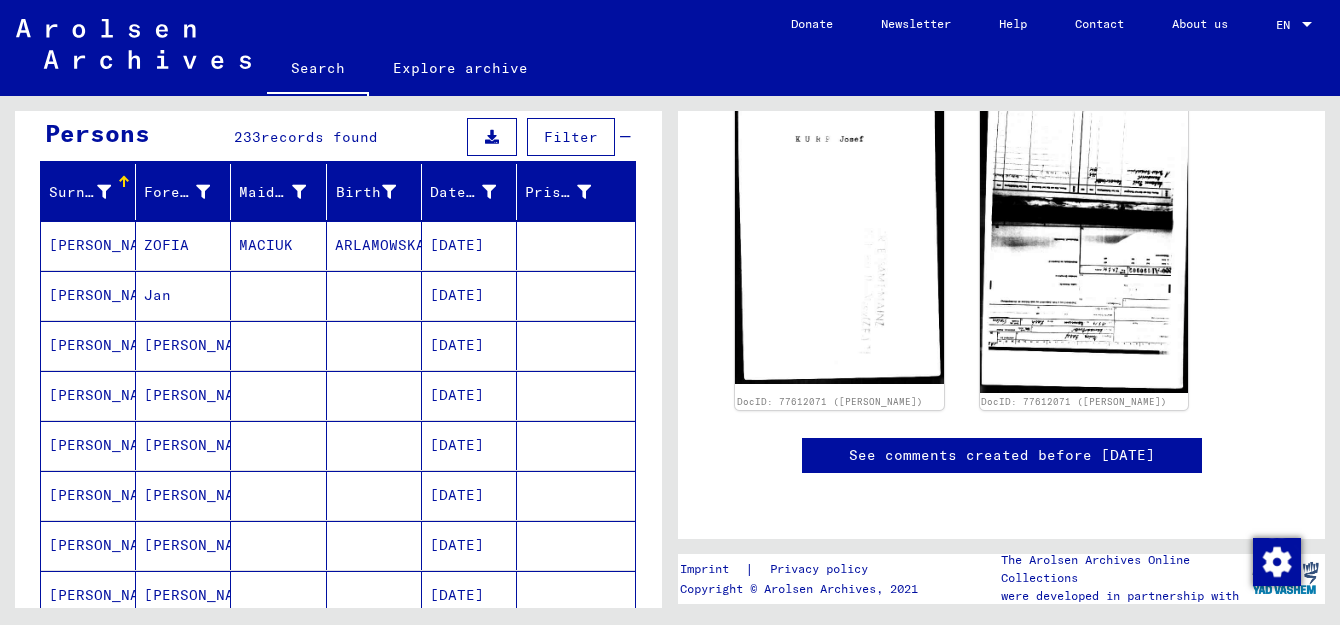 scroll, scrollTop: 174, scrollLeft: 0, axis: vertical 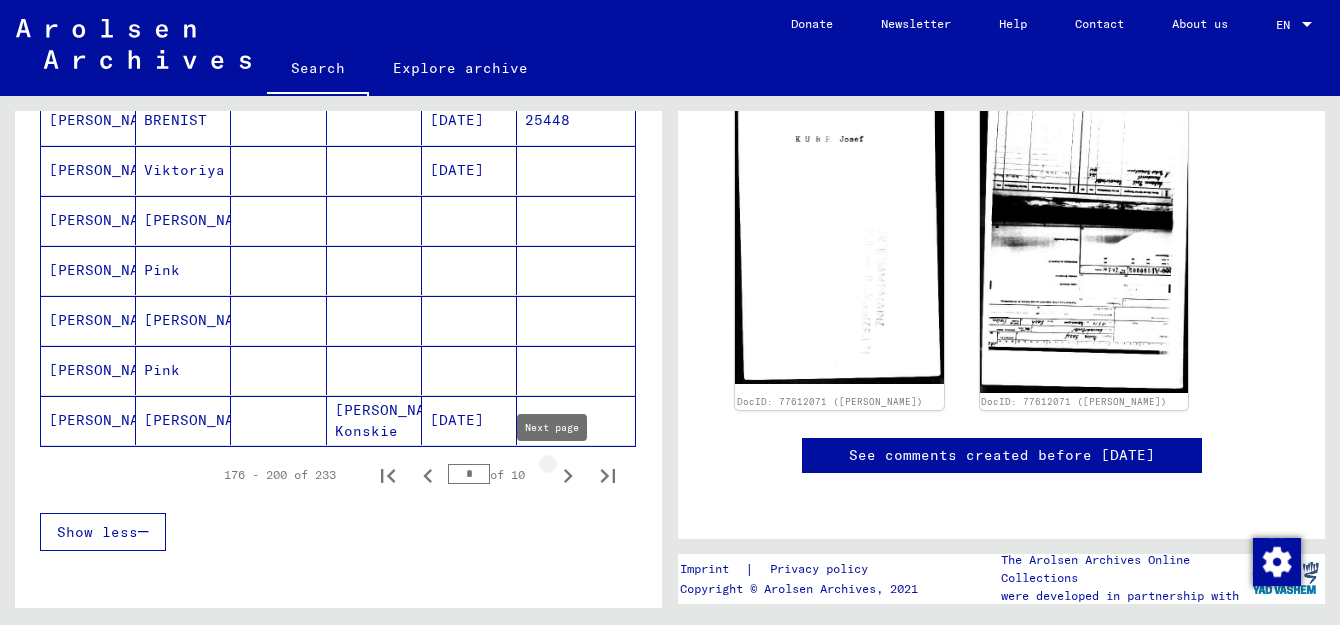 click 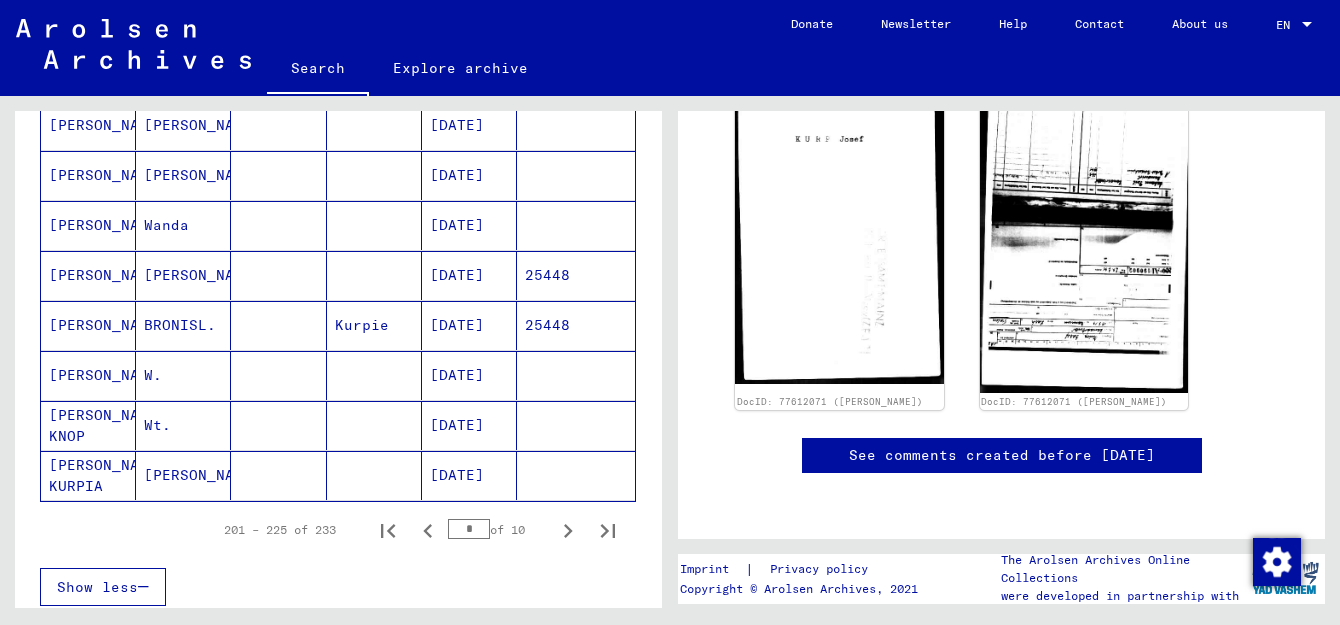 scroll, scrollTop: 1164, scrollLeft: 0, axis: vertical 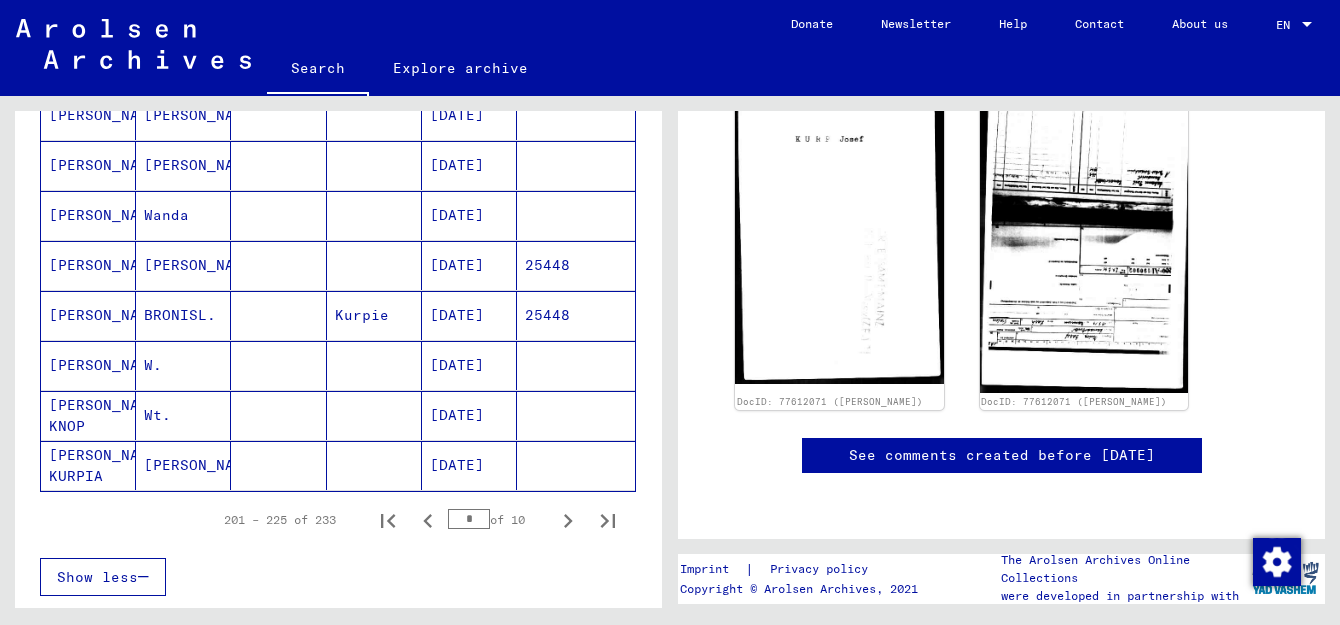 click on "25448" at bounding box center [576, 365] 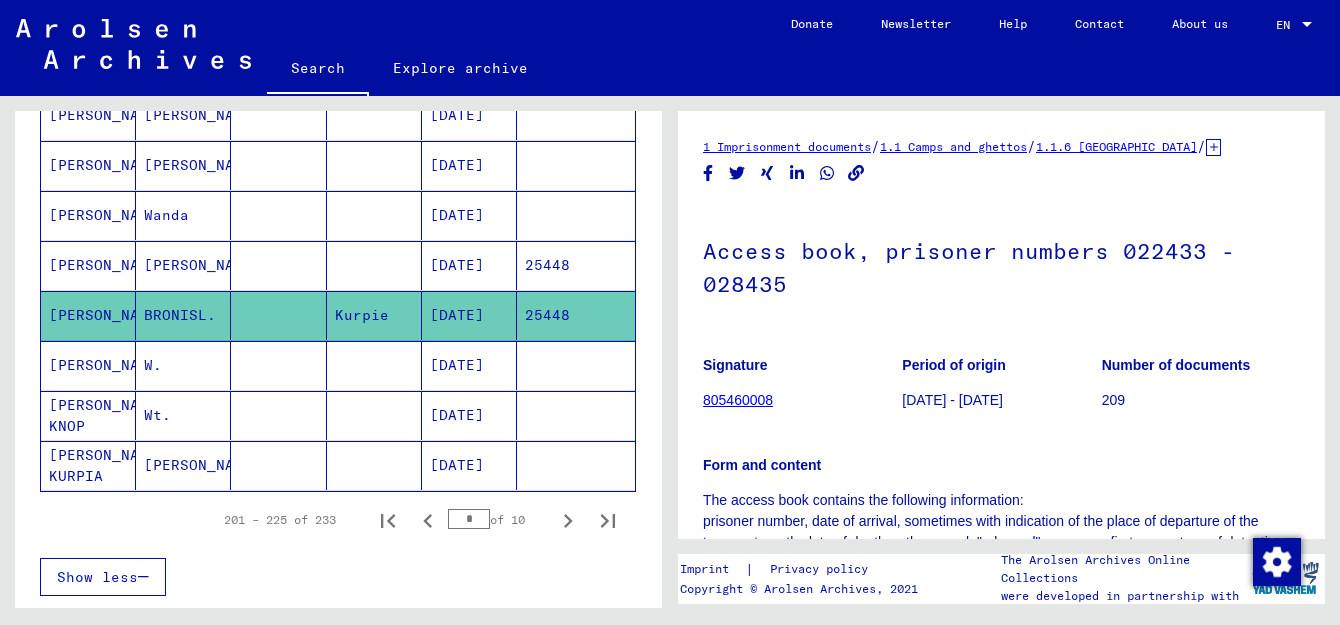 scroll, scrollTop: 0, scrollLeft: 0, axis: both 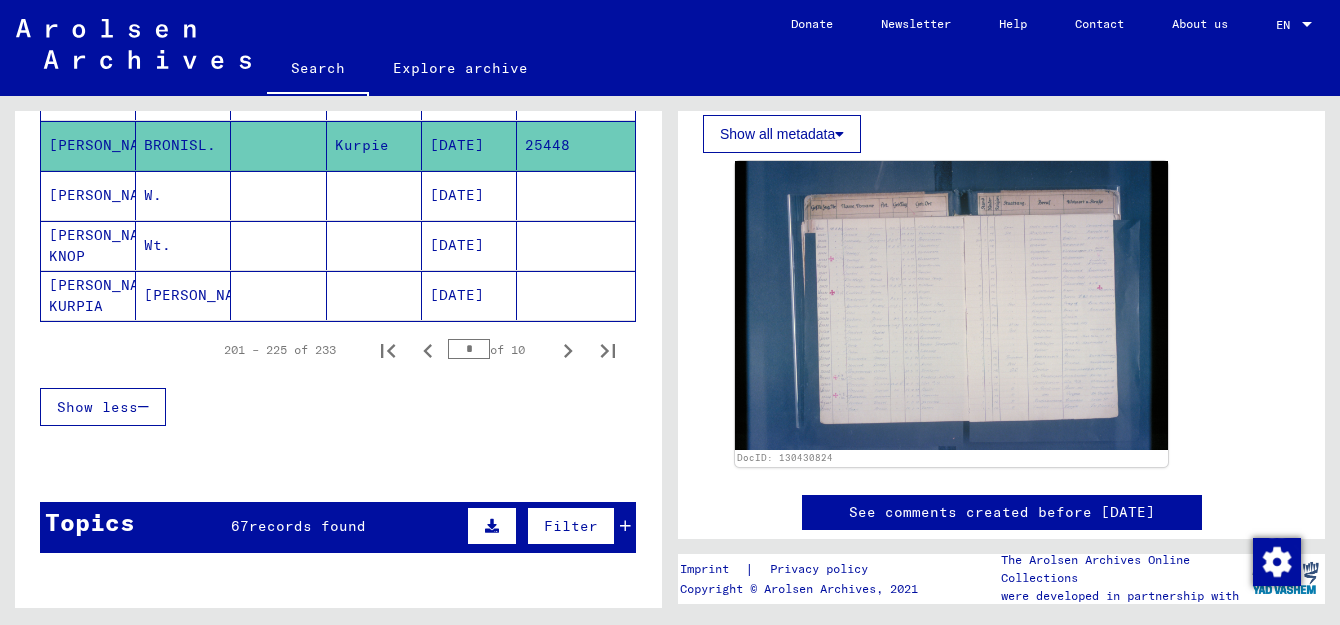 click on "[PERSON_NAME]" 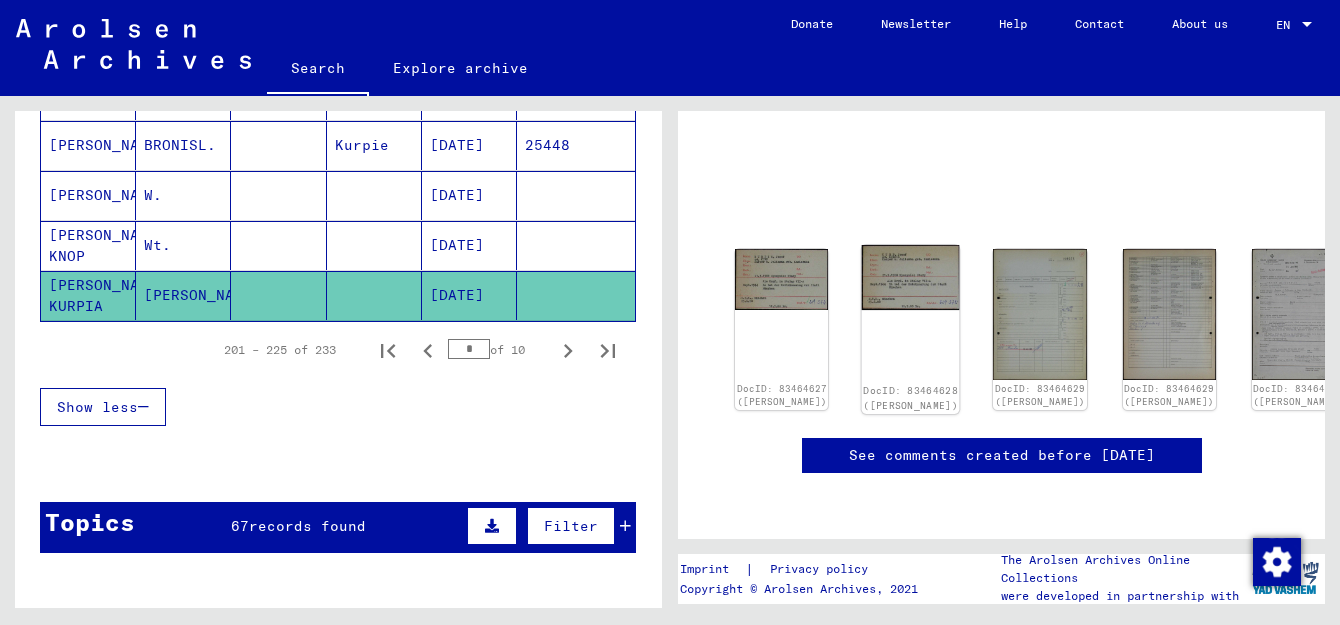 click 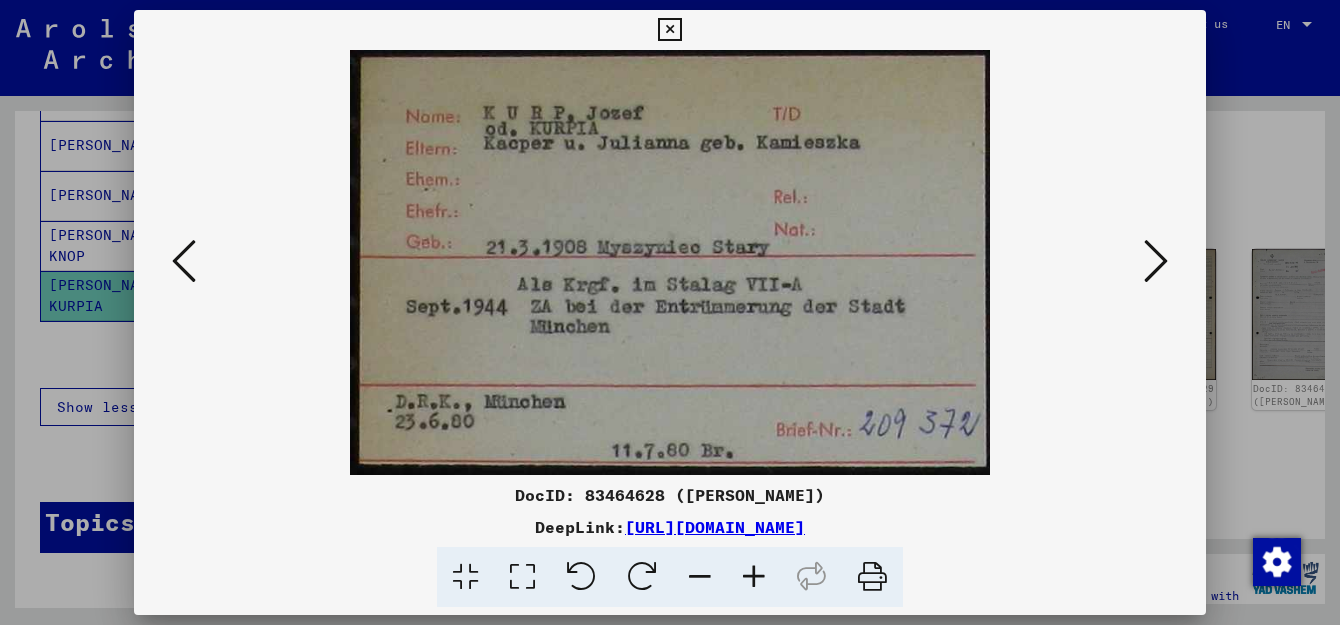 click at bounding box center (184, 261) 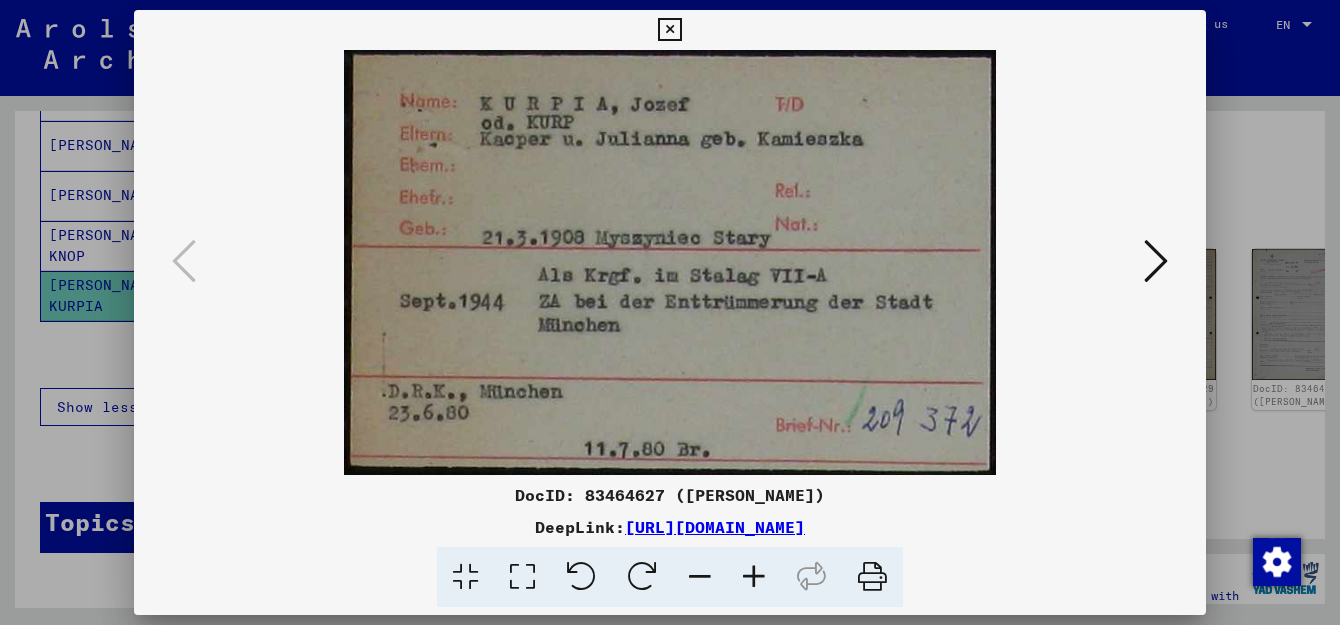 click at bounding box center [669, 30] 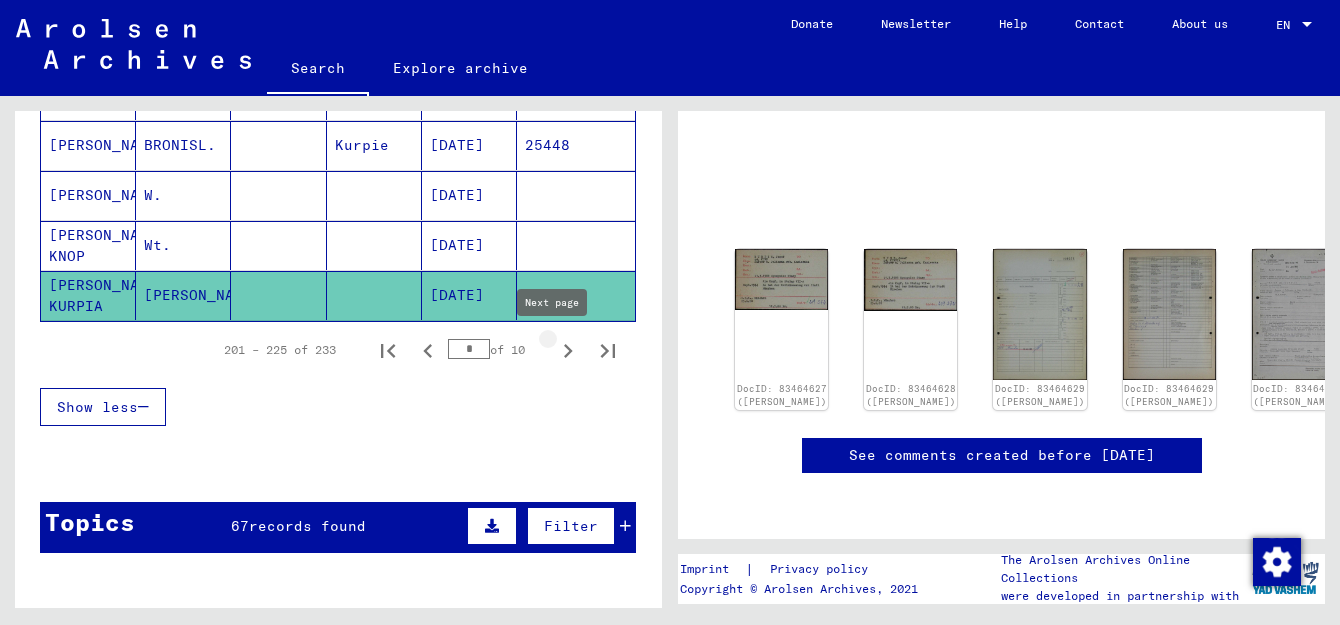 click 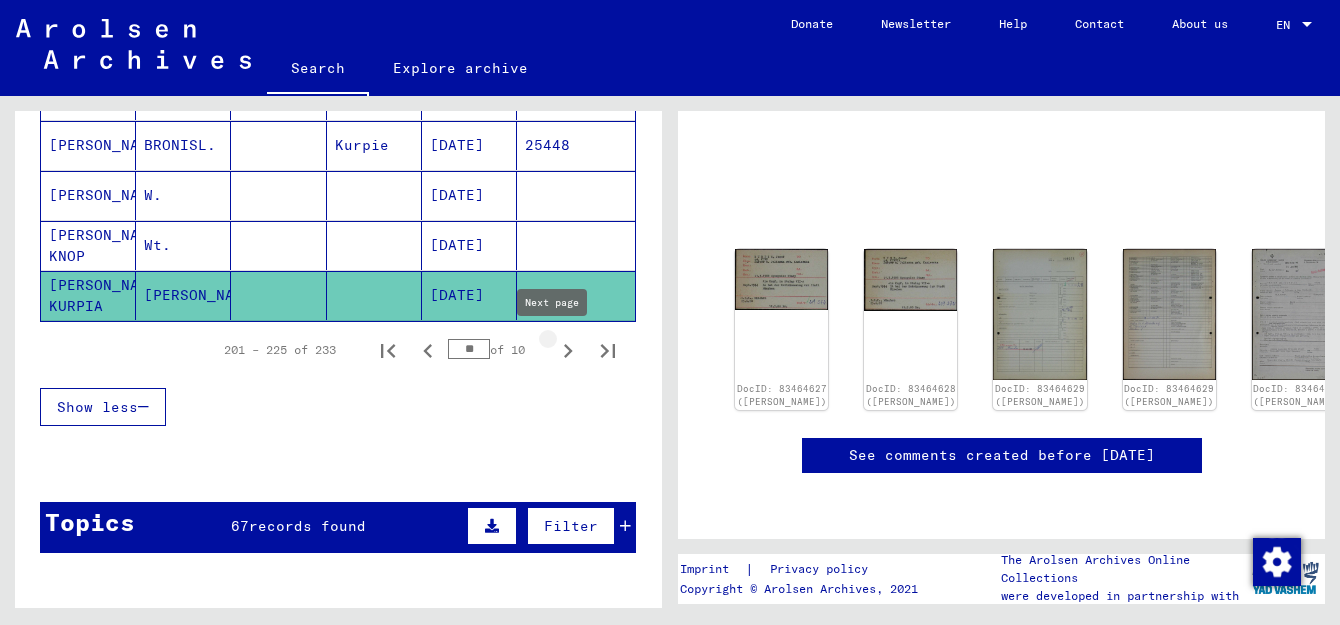 scroll, scrollTop: 969, scrollLeft: 0, axis: vertical 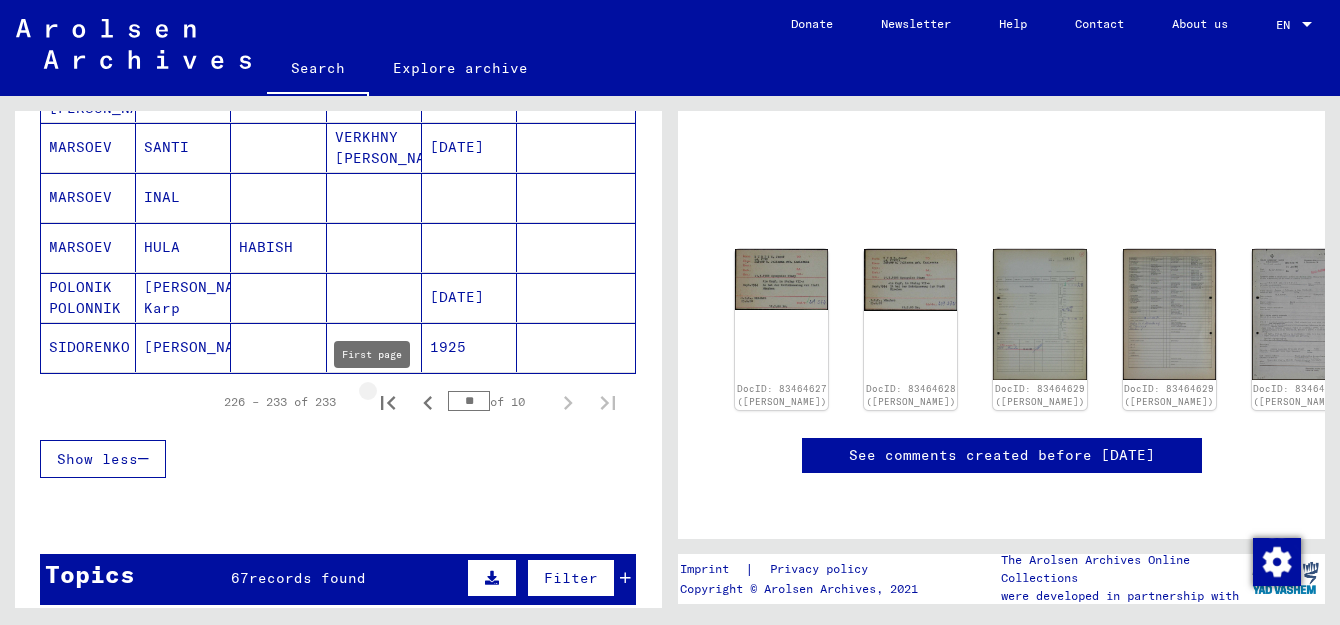 click 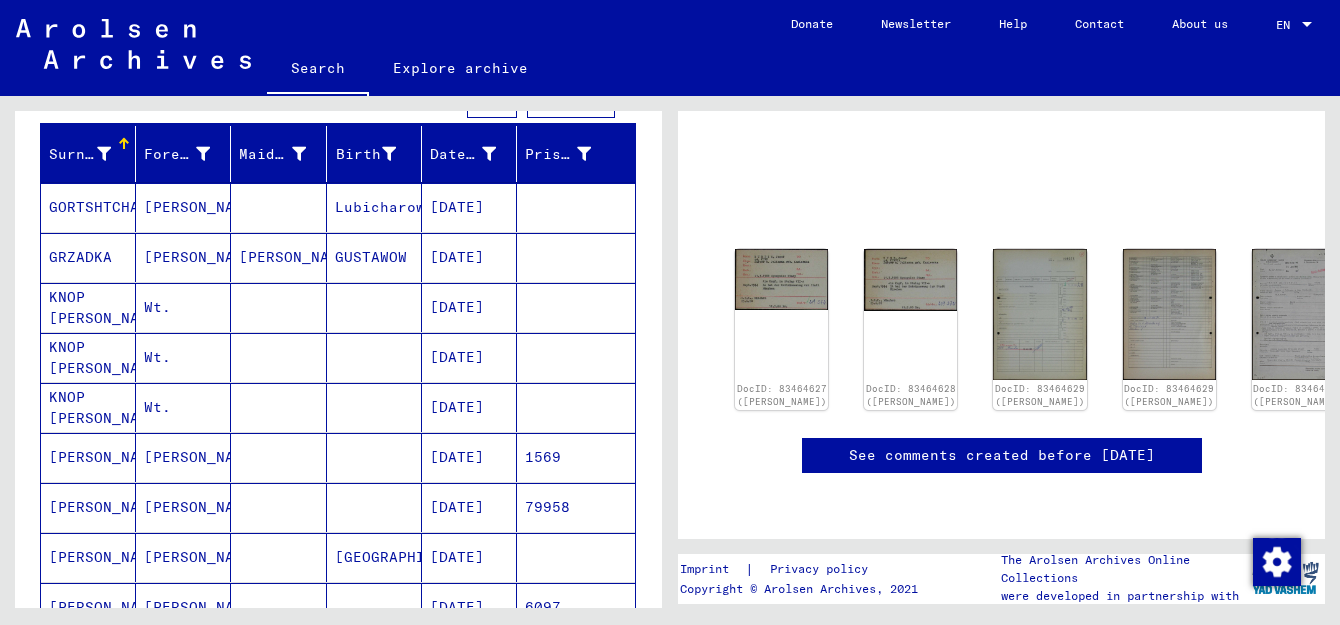 scroll, scrollTop: 227, scrollLeft: 0, axis: vertical 